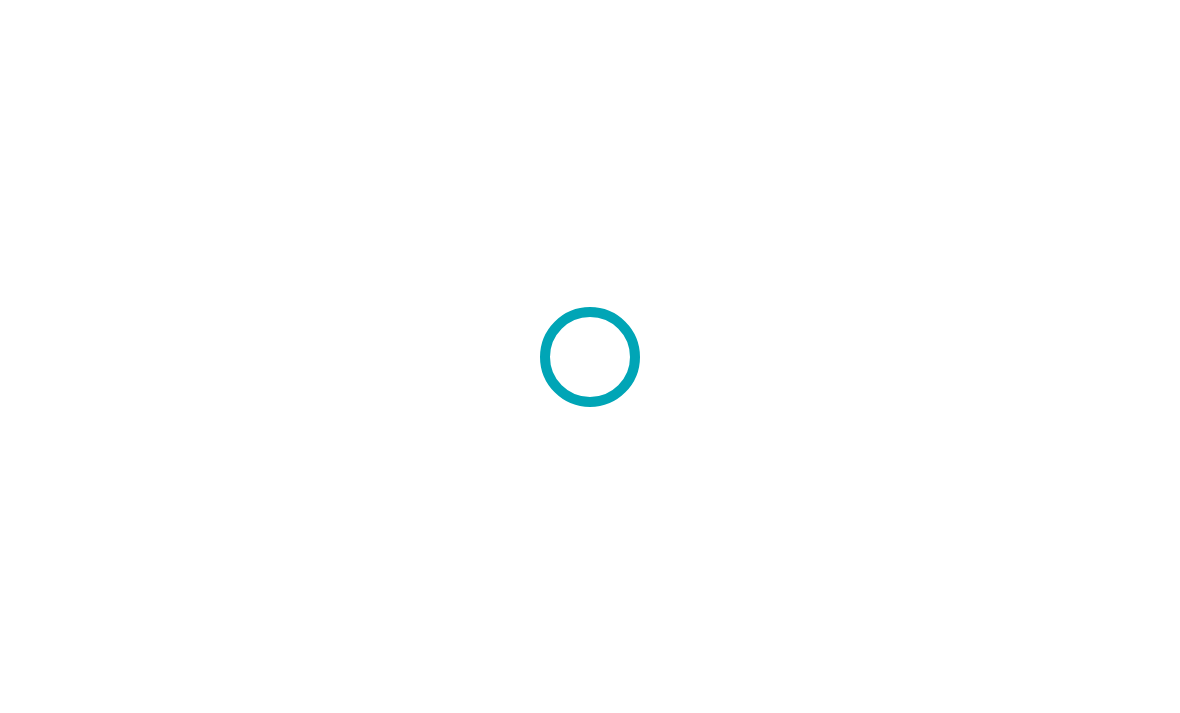 scroll, scrollTop: 0, scrollLeft: 0, axis: both 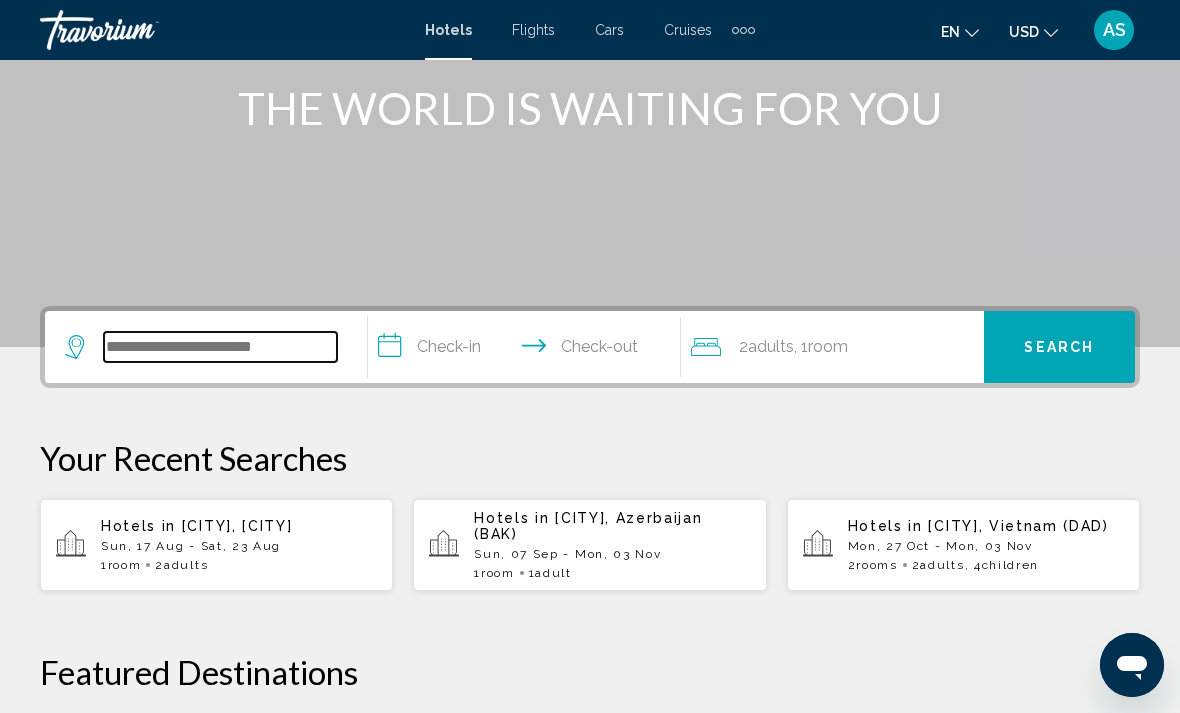 click at bounding box center (220, 347) 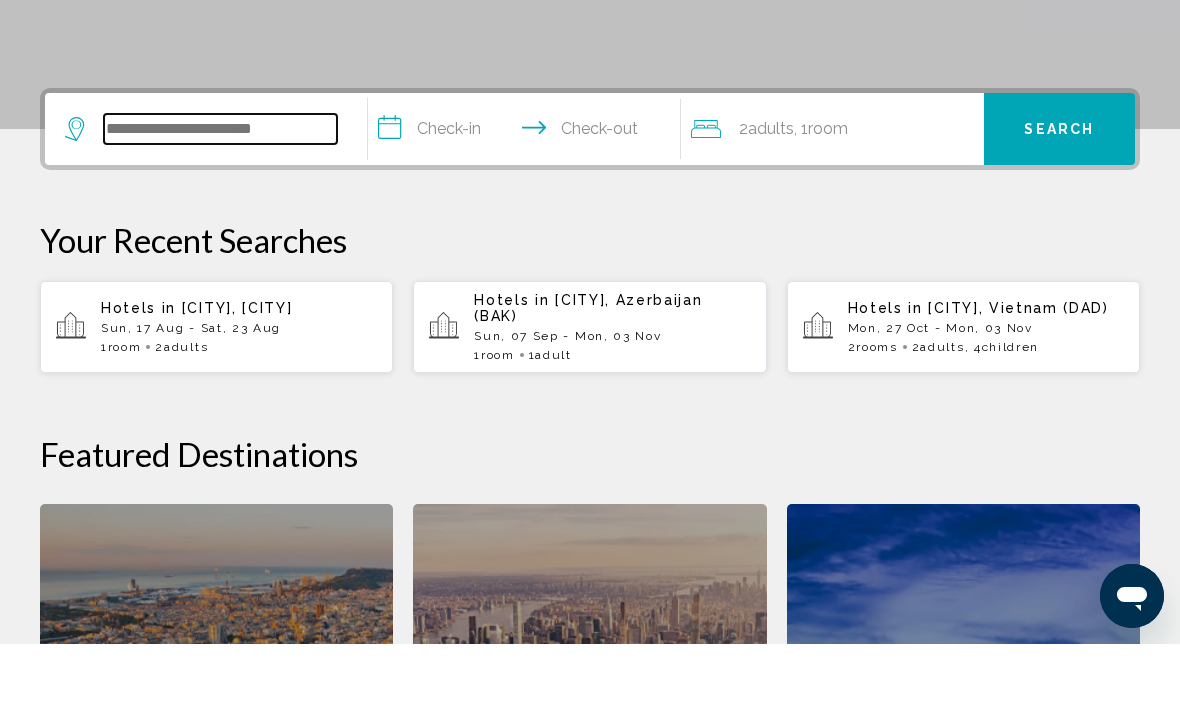 scroll, scrollTop: 425, scrollLeft: 0, axis: vertical 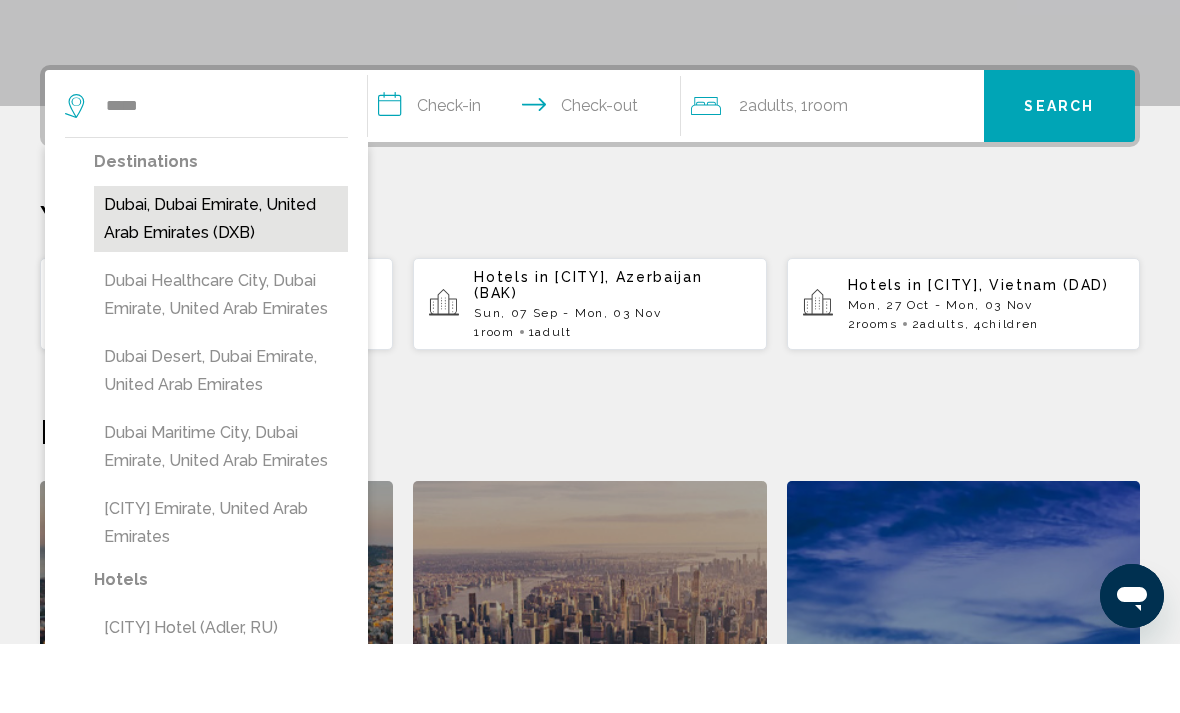 click on "Dubai, Dubai Emirate, United Arab Emirates (DXB)" at bounding box center [221, 288] 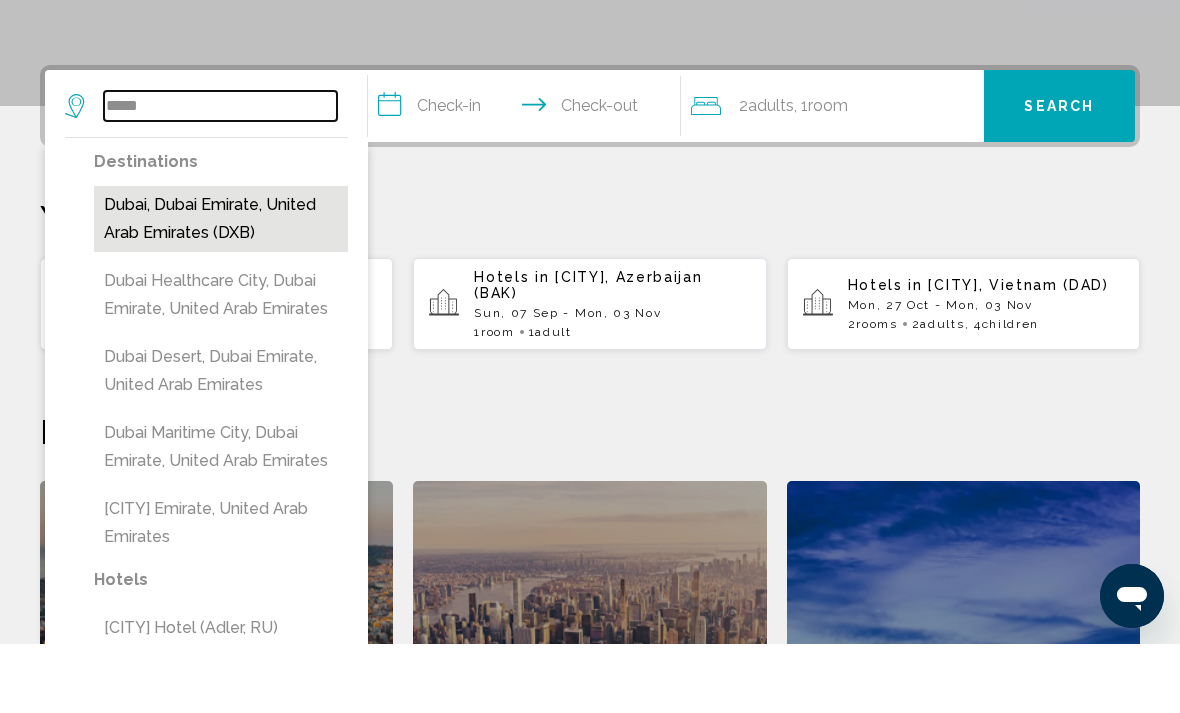 type on "**********" 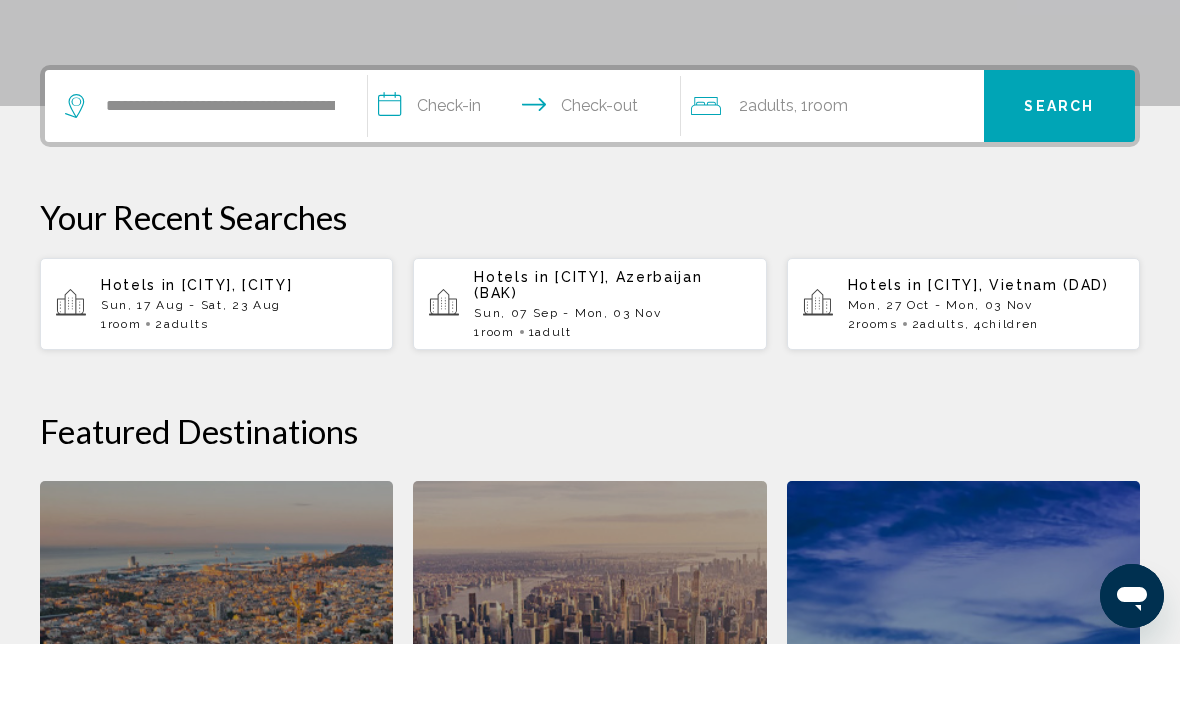 click on "**********" at bounding box center (528, 178) 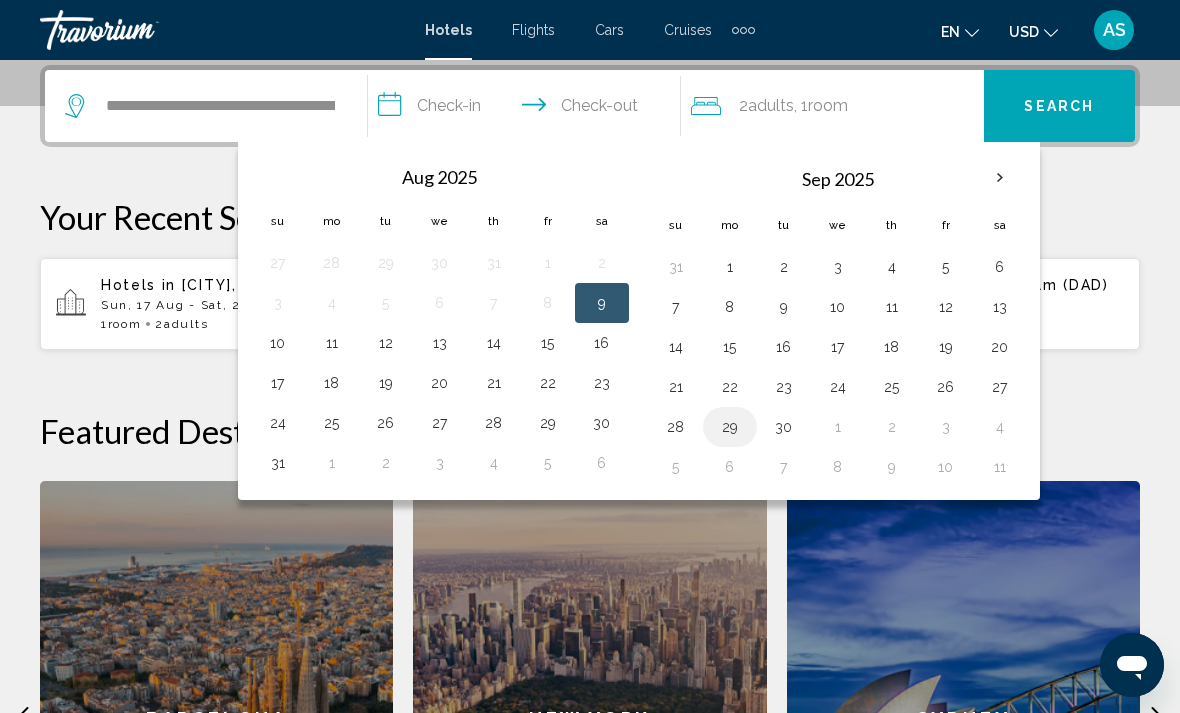 click on "29" at bounding box center (730, 427) 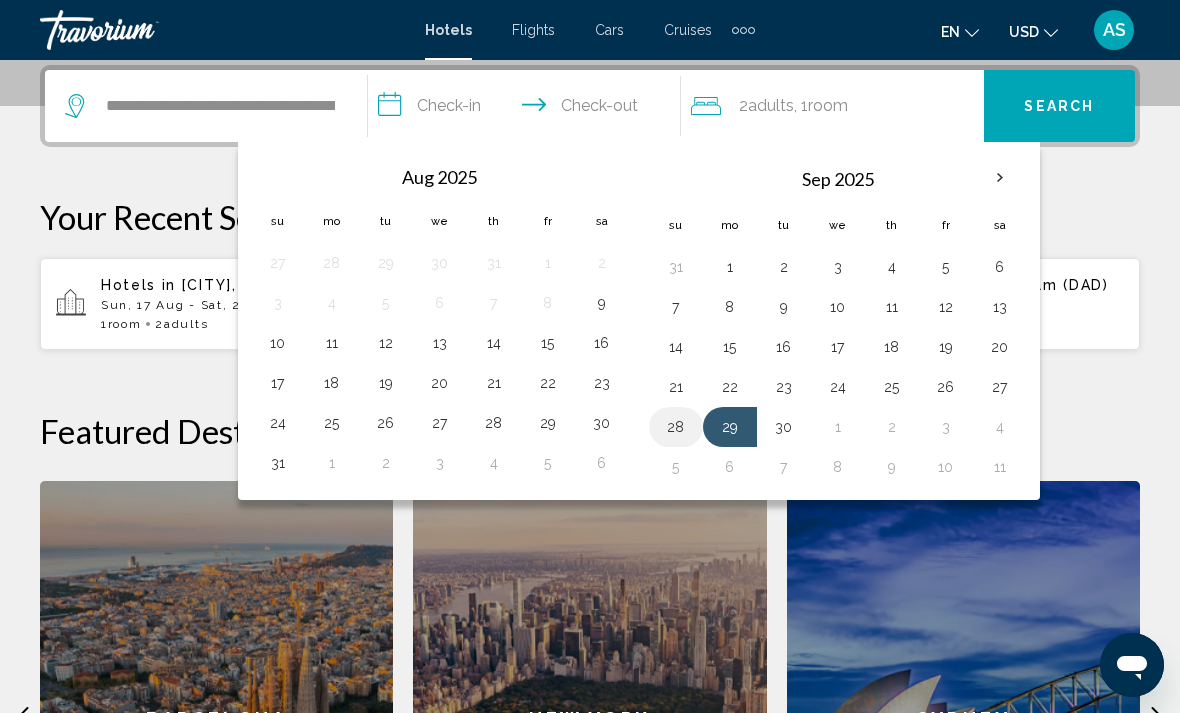 click on "28" at bounding box center [676, 427] 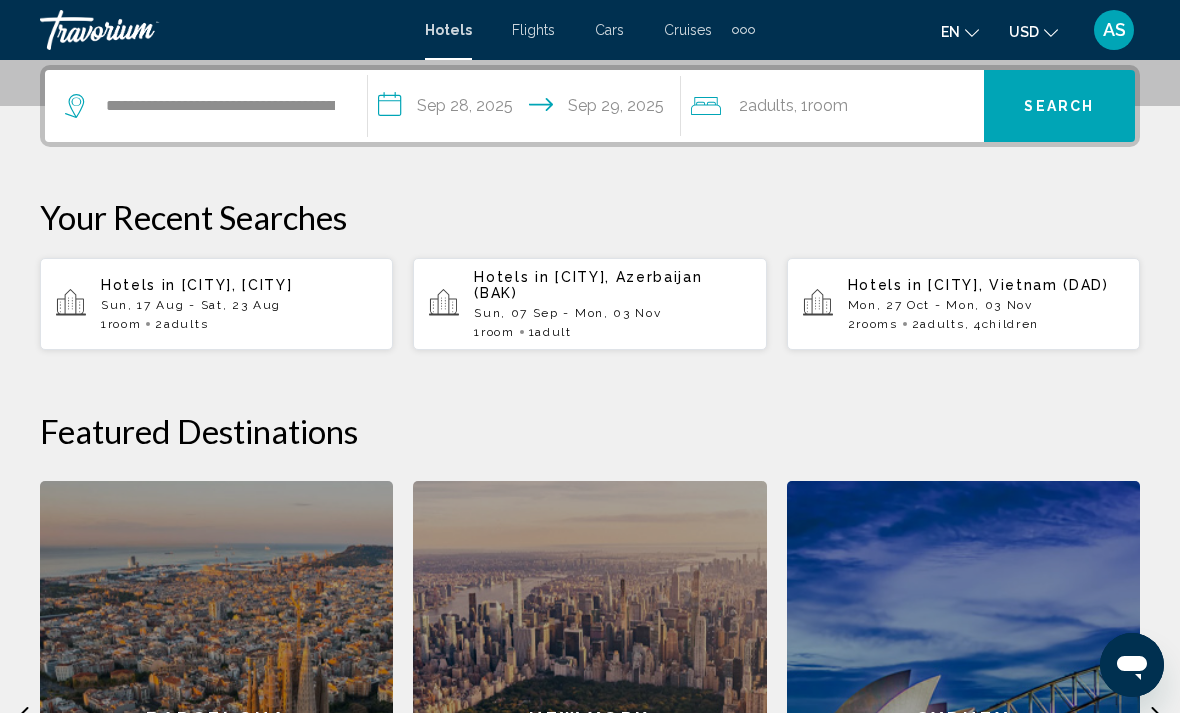 click on "**********" at bounding box center [528, 109] 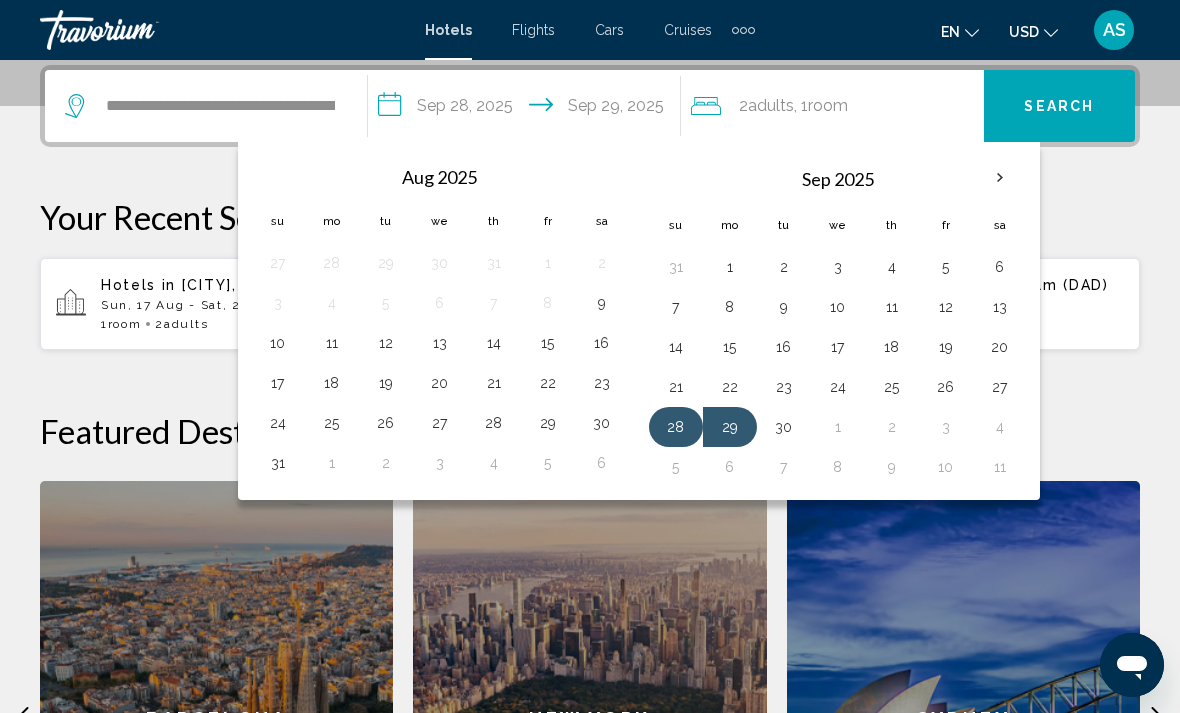 click on "28" at bounding box center (676, 427) 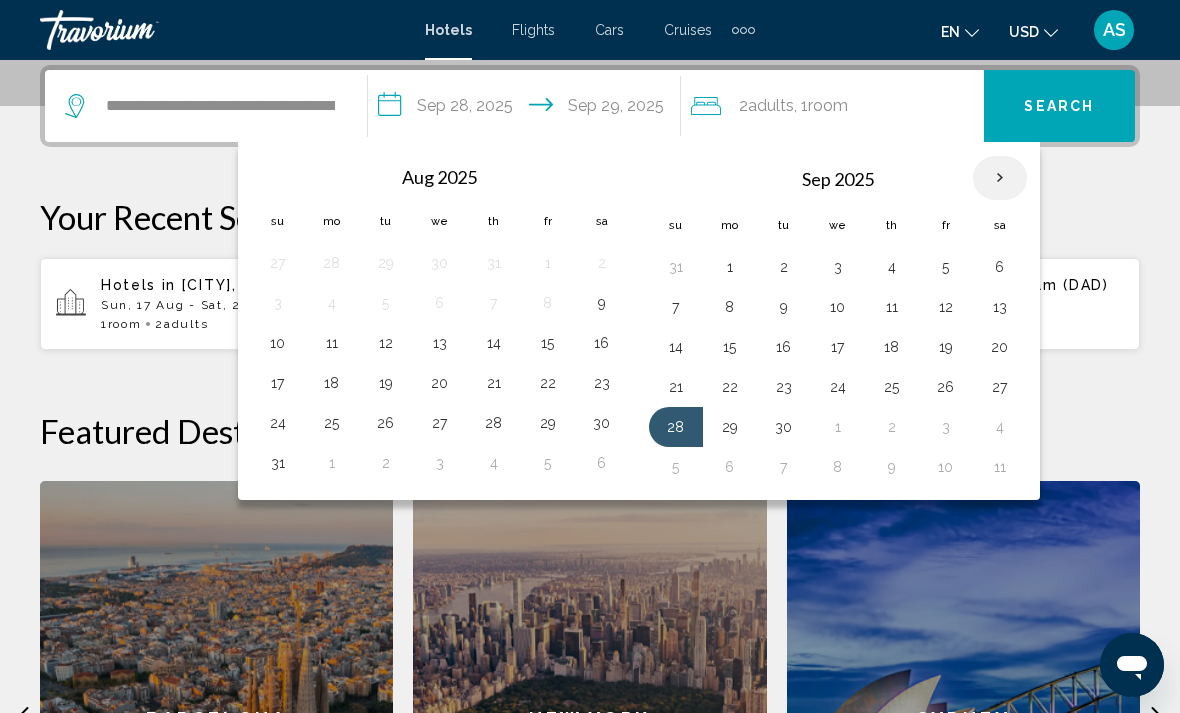click at bounding box center (1000, 178) 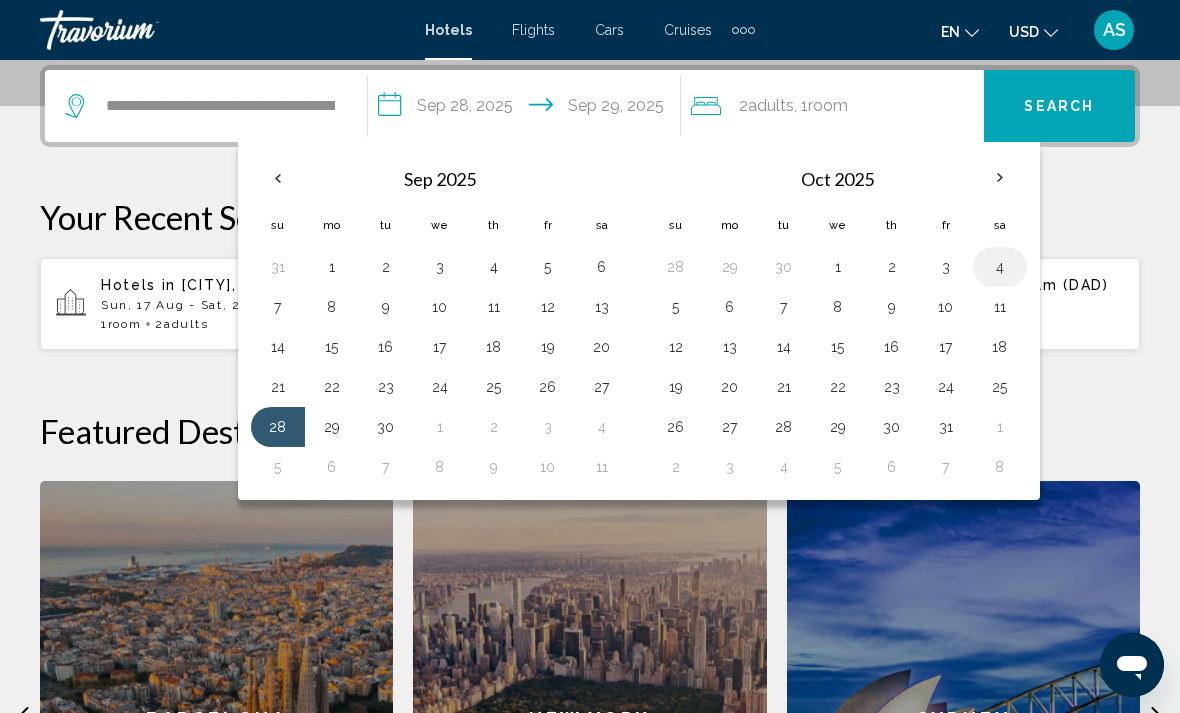 click on "4" at bounding box center [1000, 267] 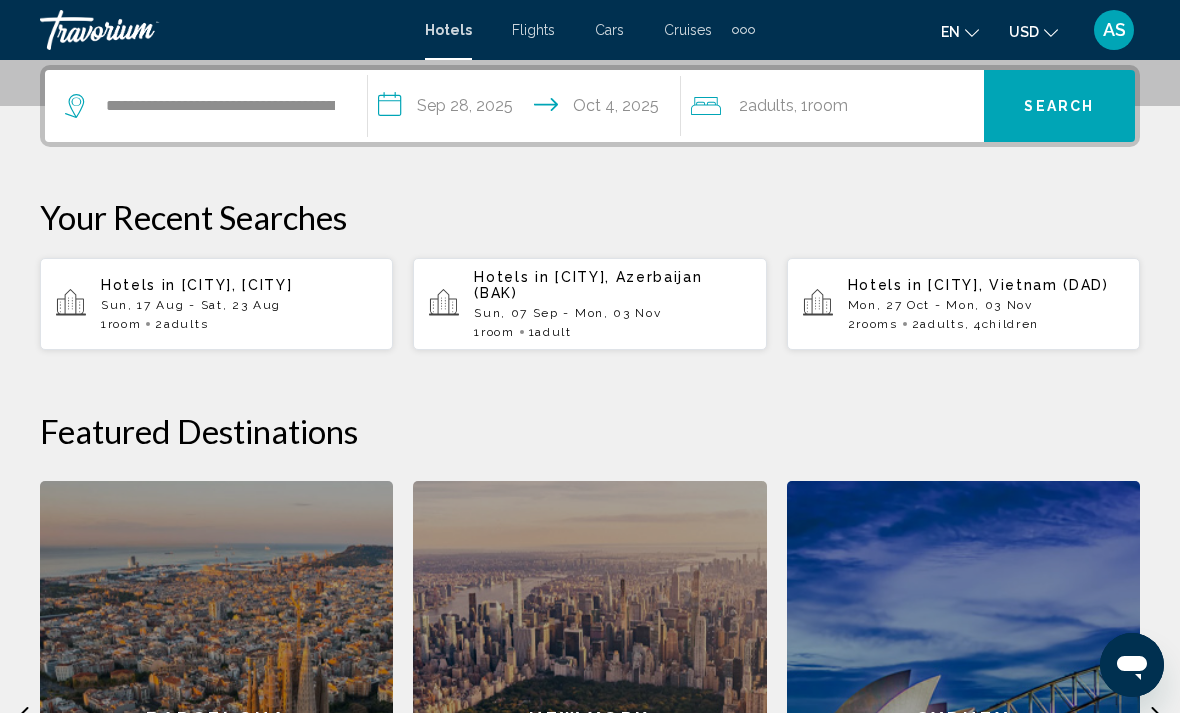click on "2  Adult Adults , 1  Room rooms" 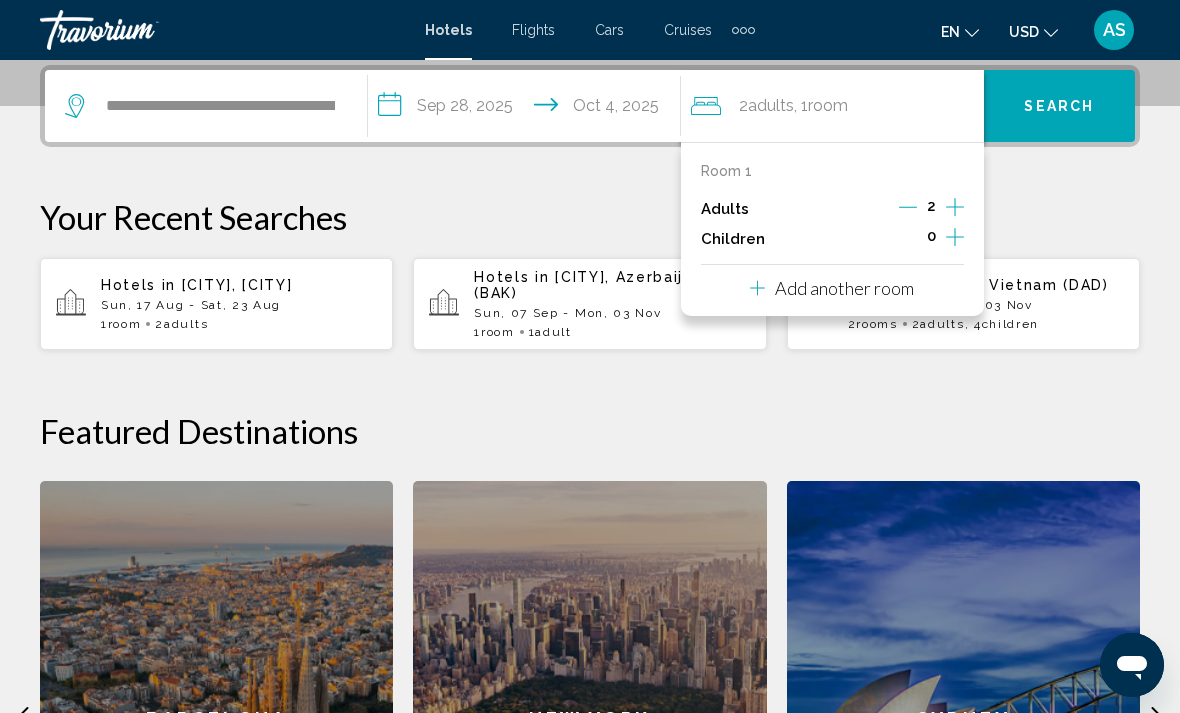 click on "Add another room" at bounding box center (844, 288) 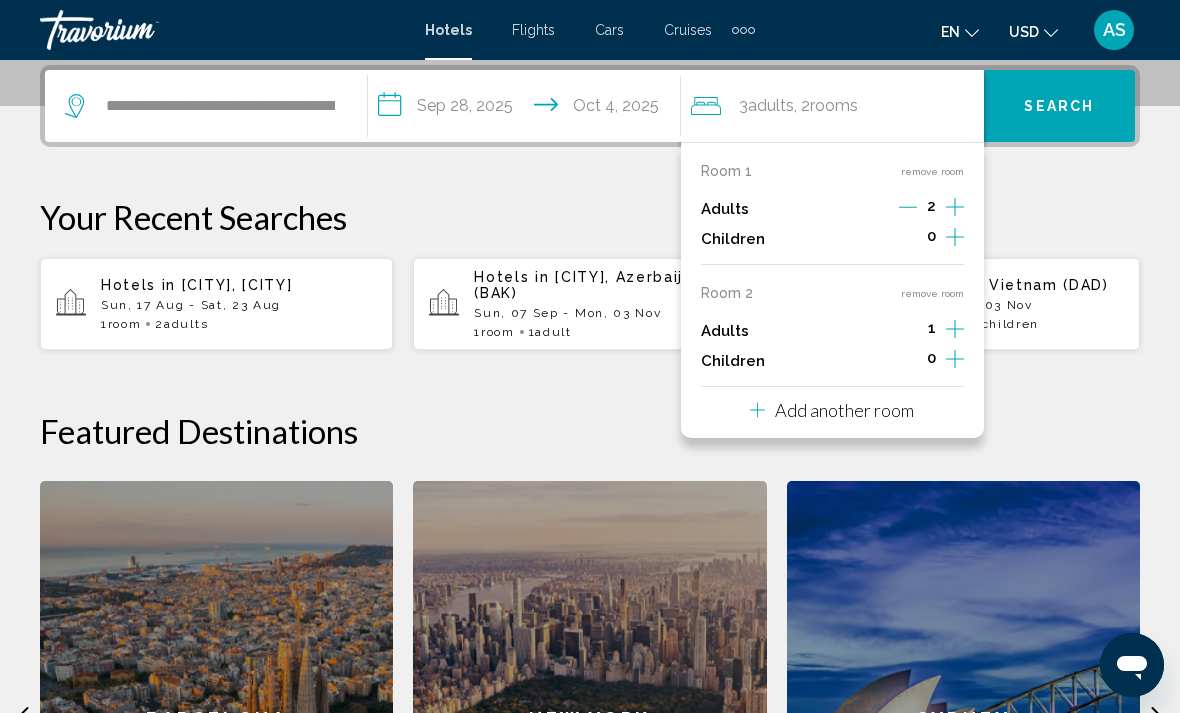 click on "Add another room" at bounding box center [832, 407] 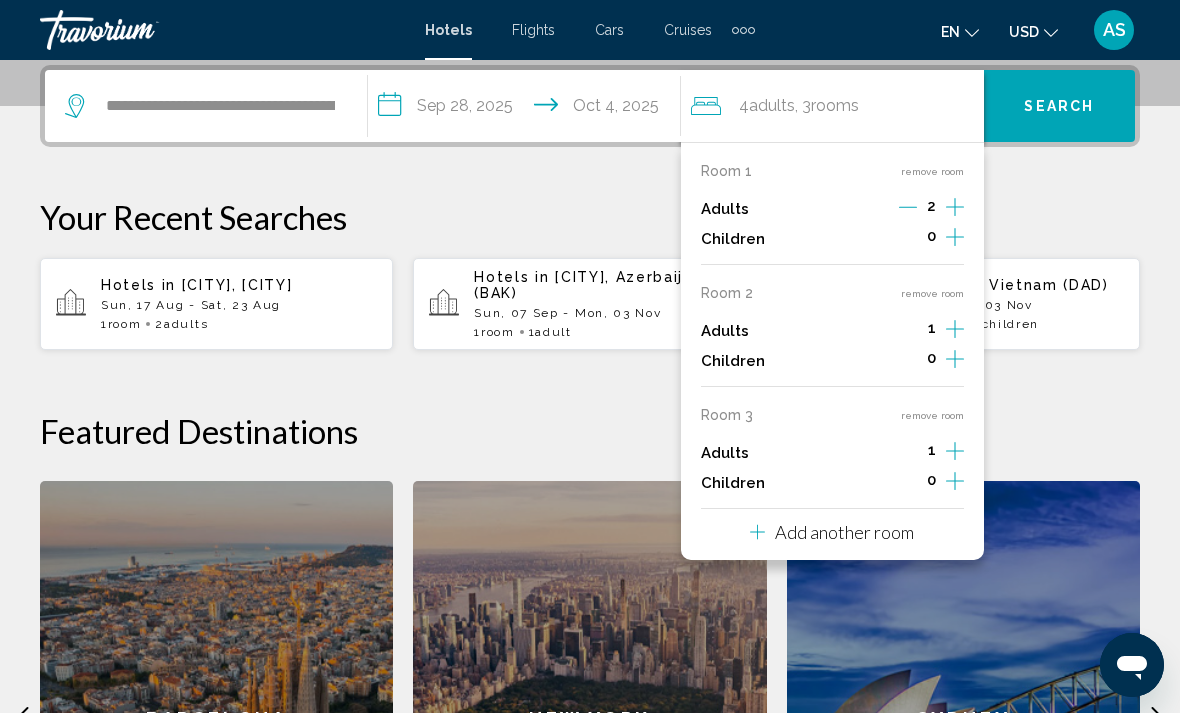 click on "Add another room" at bounding box center (832, 532) 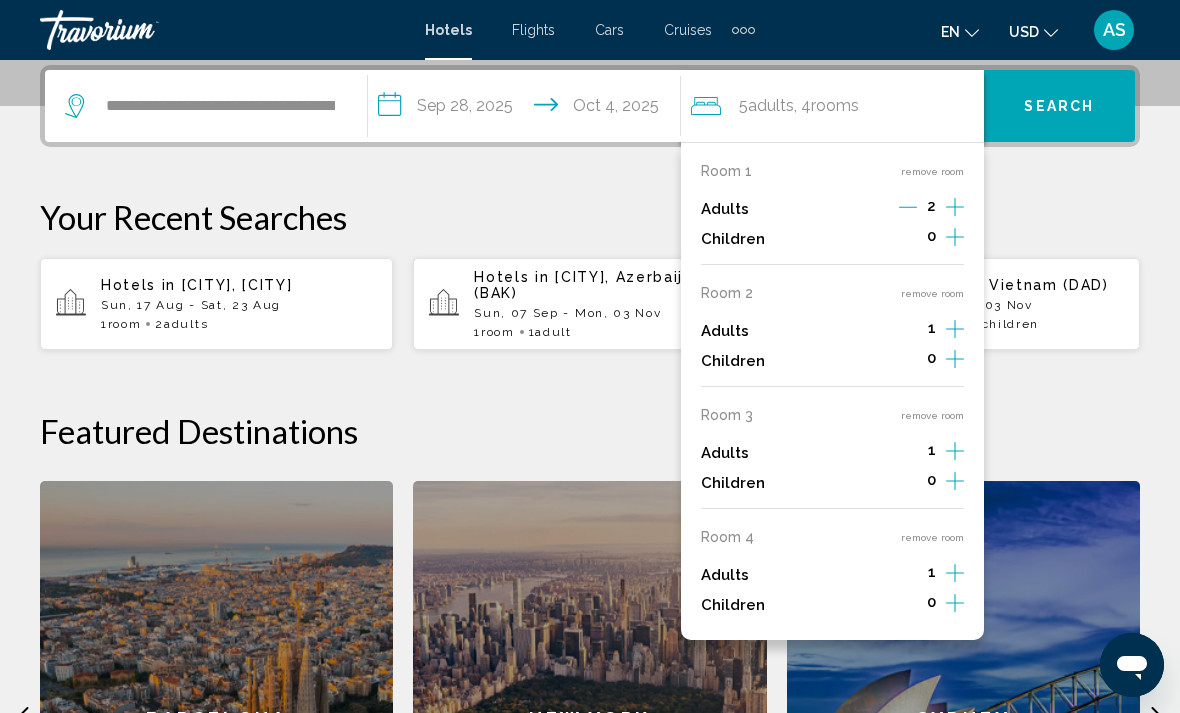 click on "remove room" at bounding box center [932, 537] 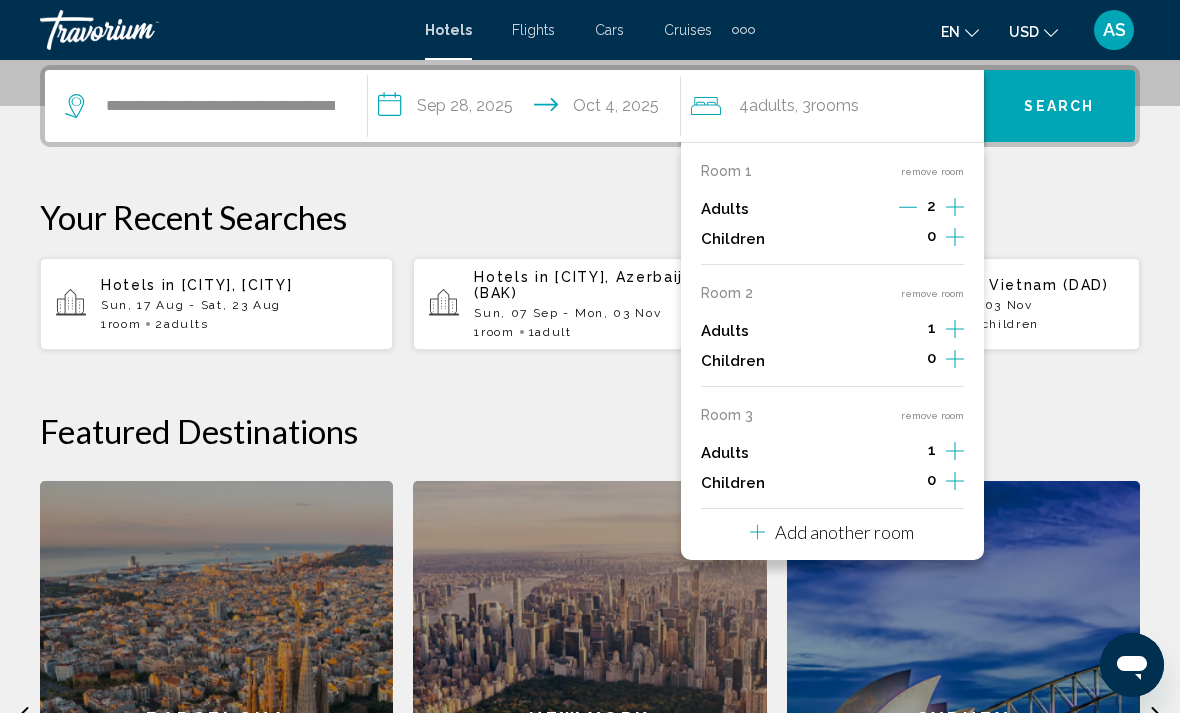 click on "remove room" at bounding box center (932, 415) 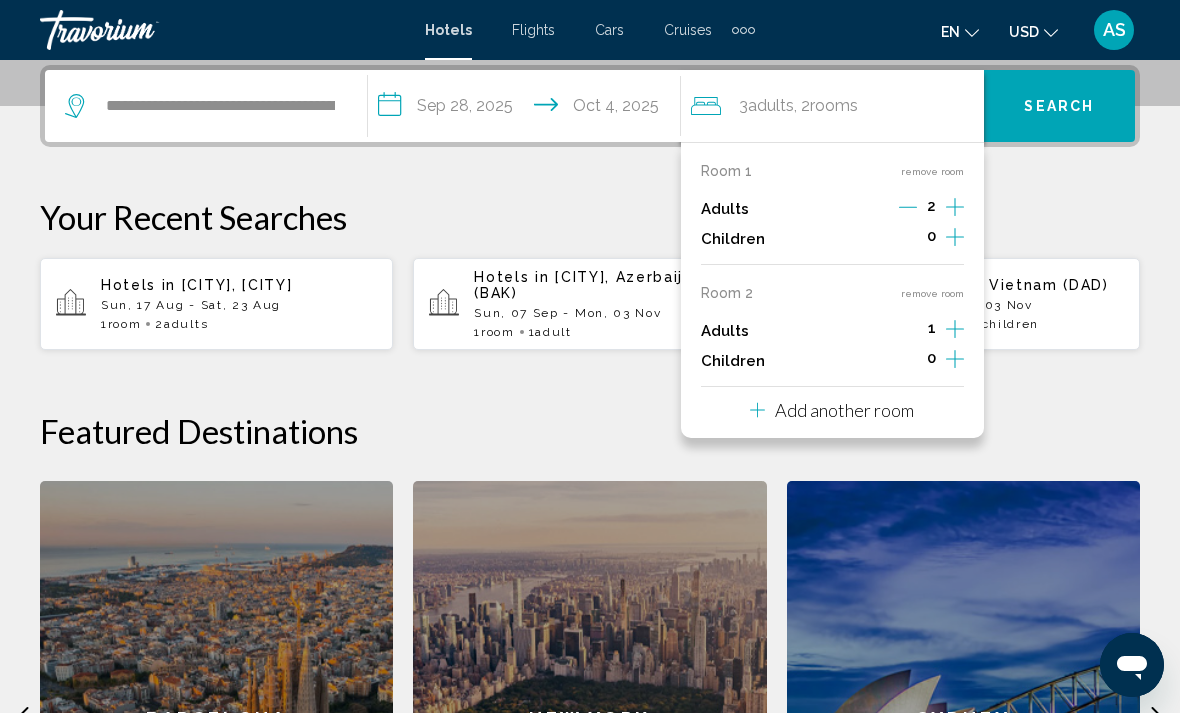 click on "remove room" at bounding box center (932, 293) 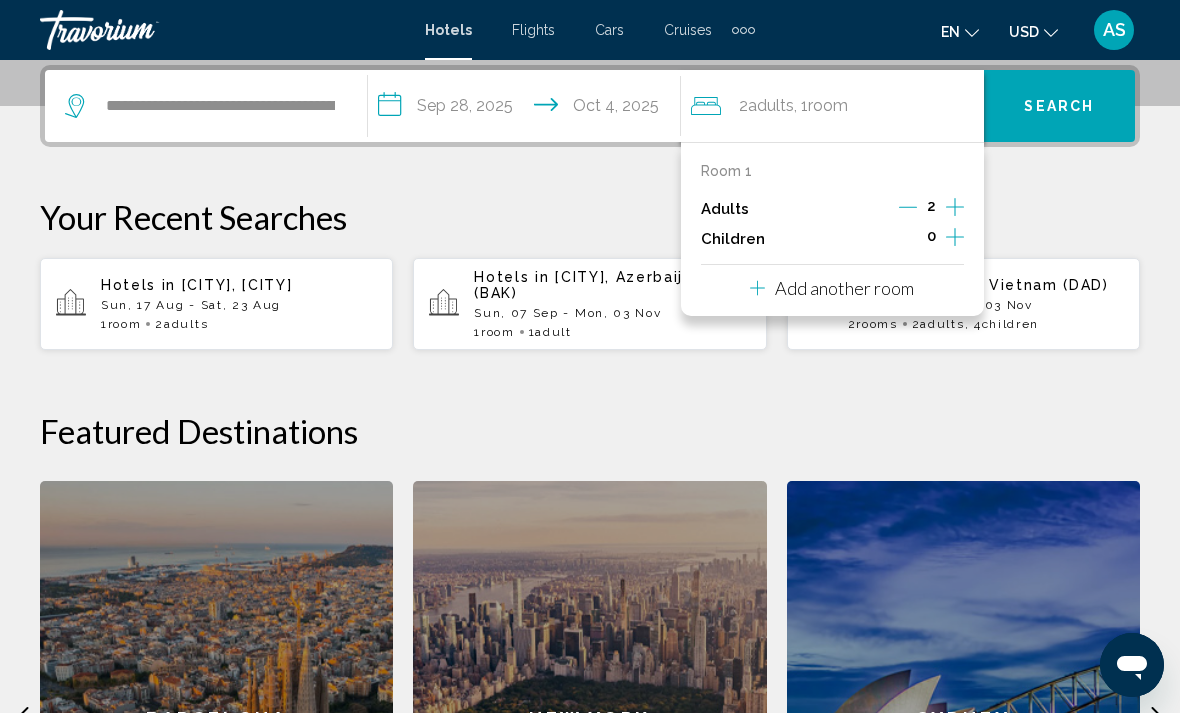 click on "Search" at bounding box center [1059, 106] 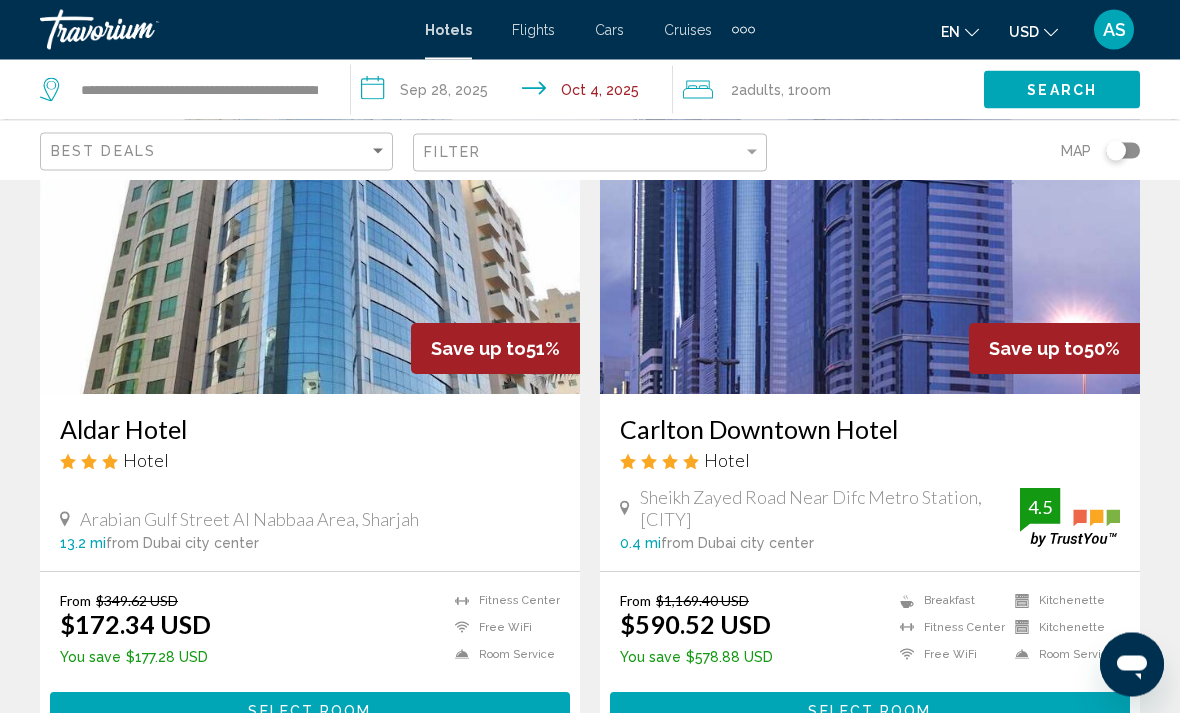 scroll, scrollTop: 3047, scrollLeft: 0, axis: vertical 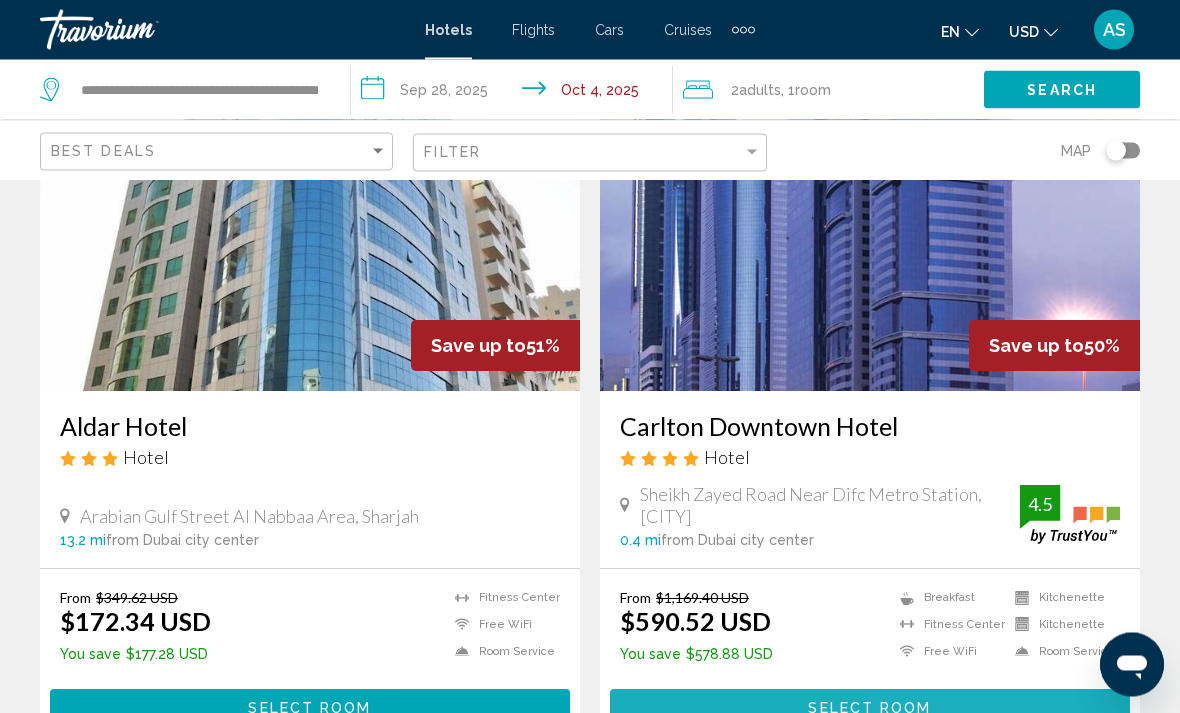 click on "Select Room" at bounding box center [869, 710] 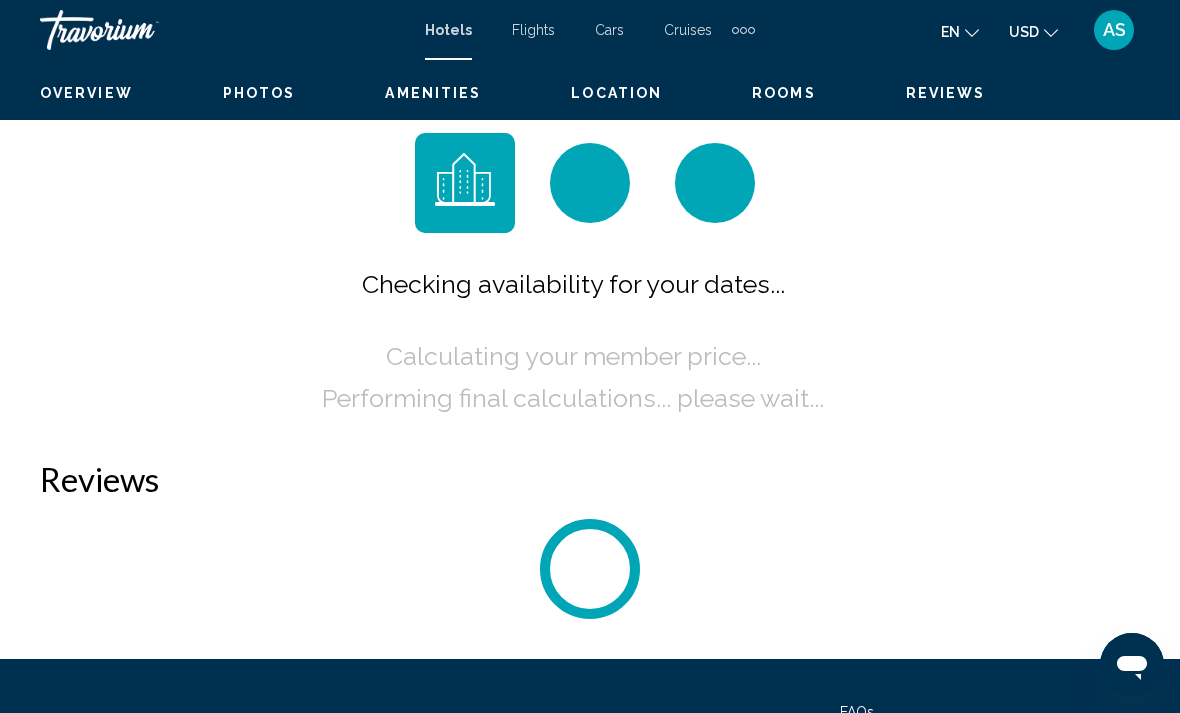 scroll, scrollTop: 0, scrollLeft: 0, axis: both 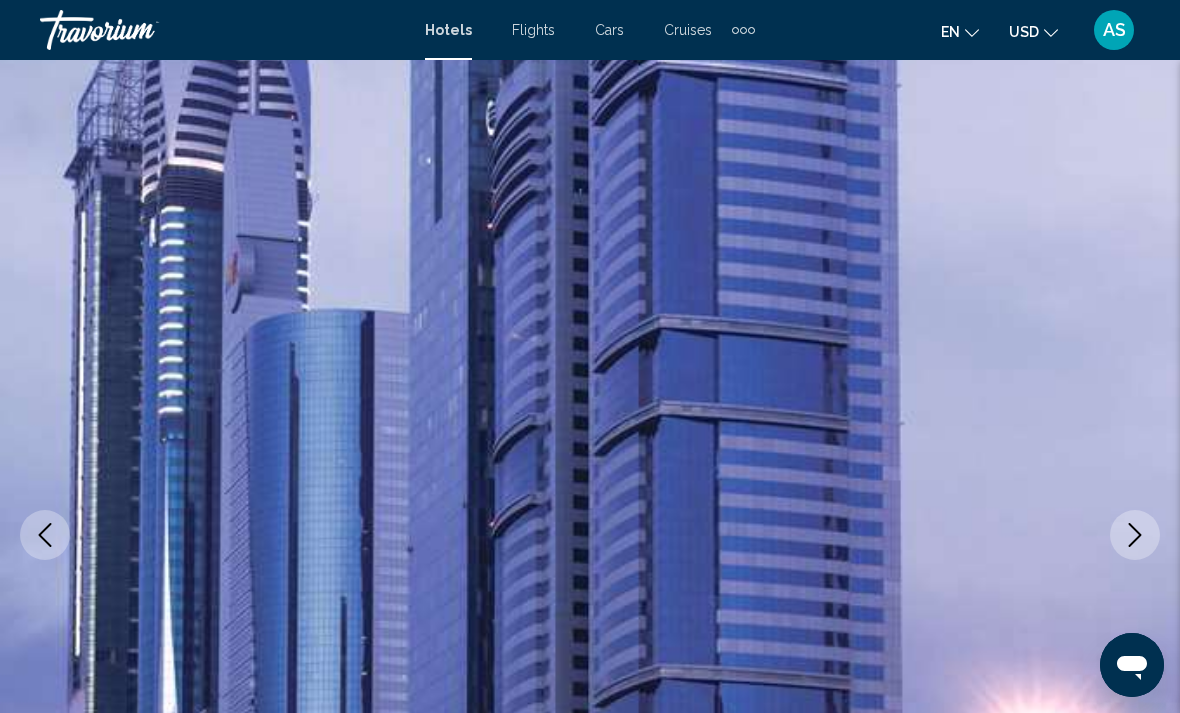 click 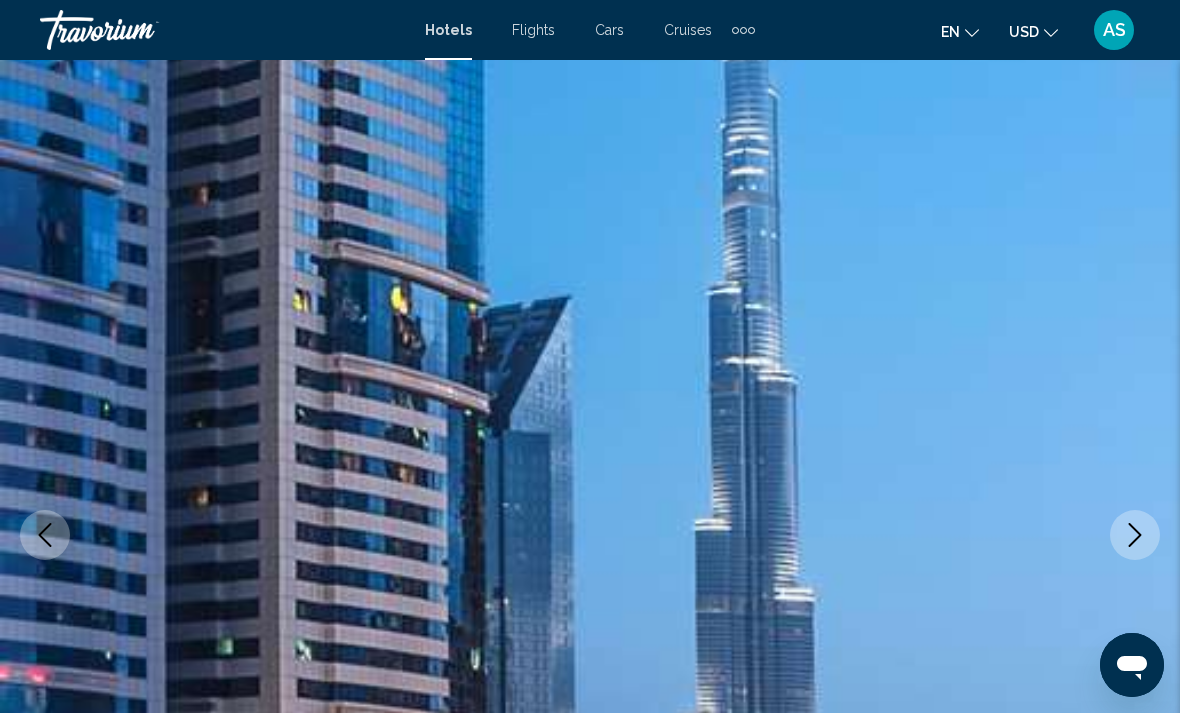 click 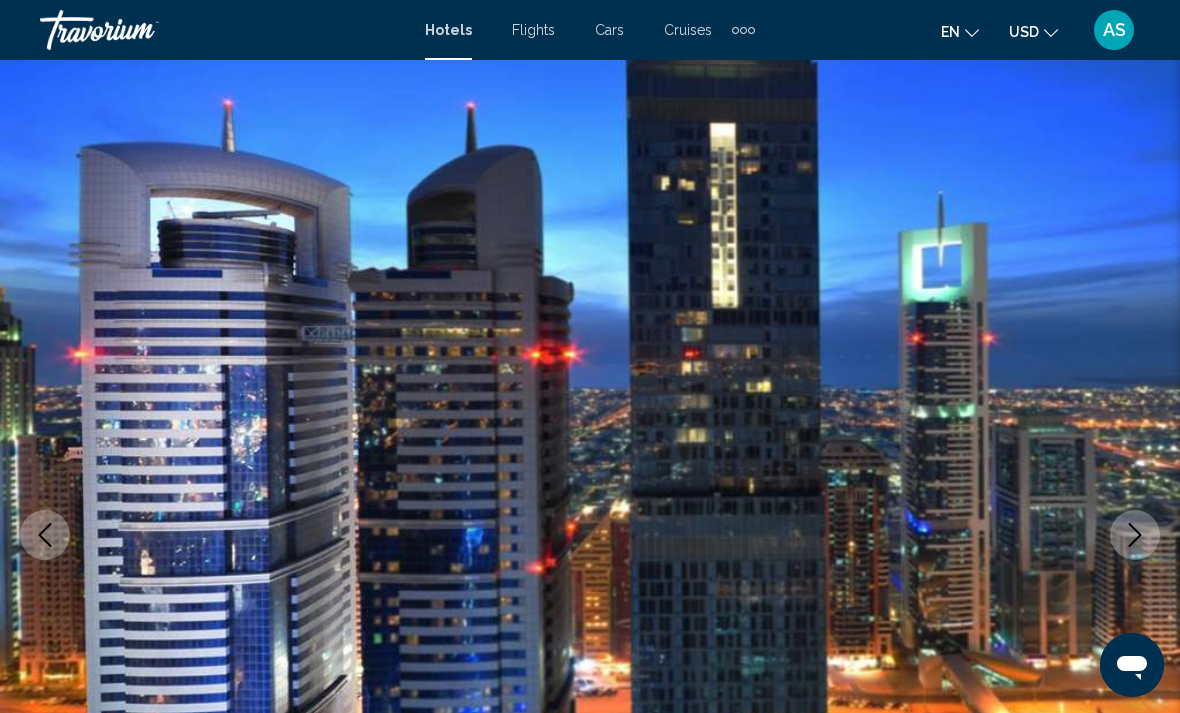 click at bounding box center (45, 535) 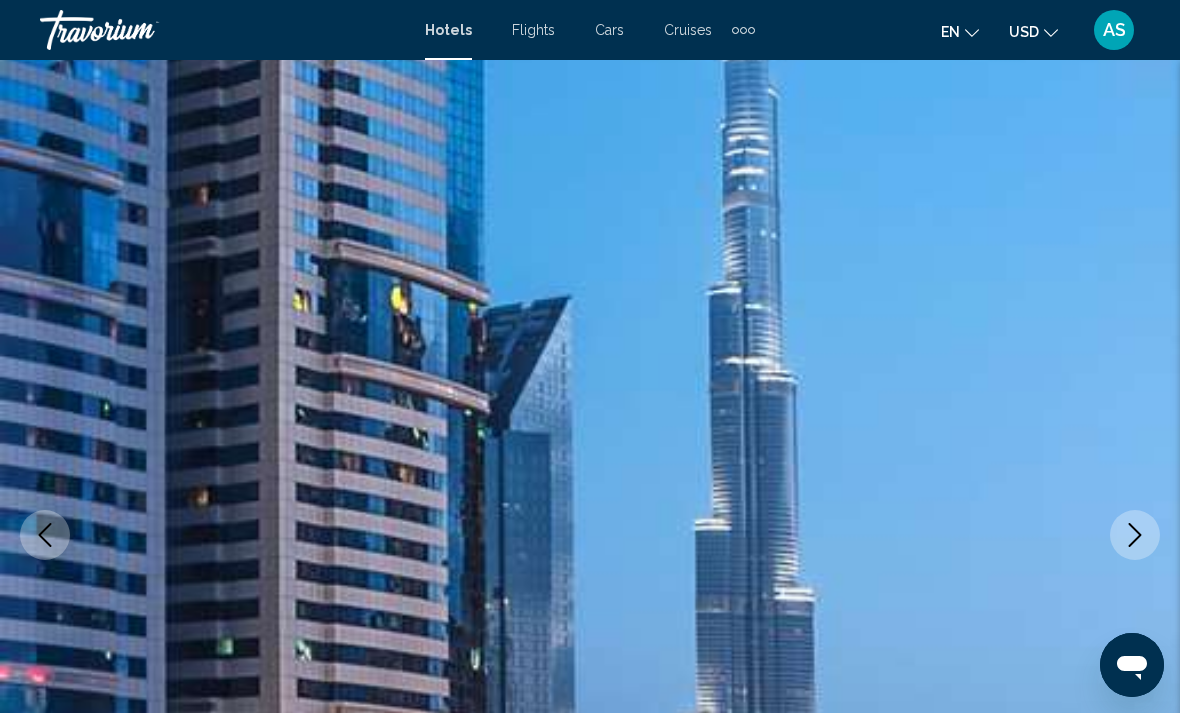 click 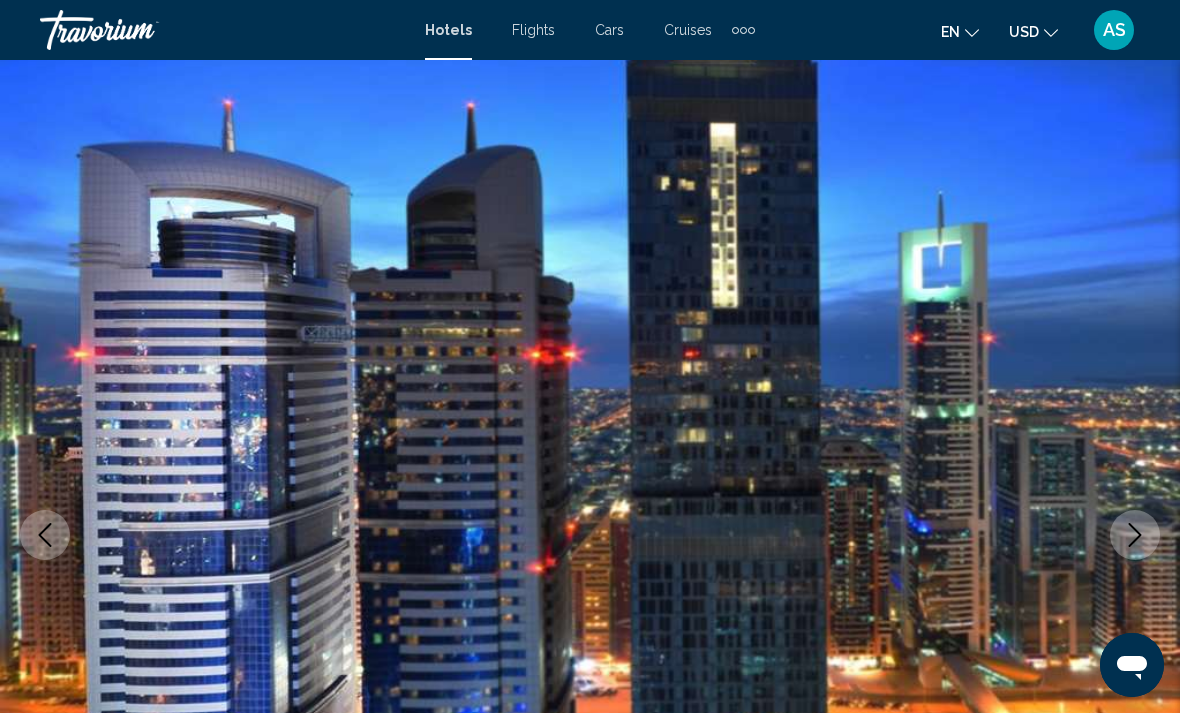 click 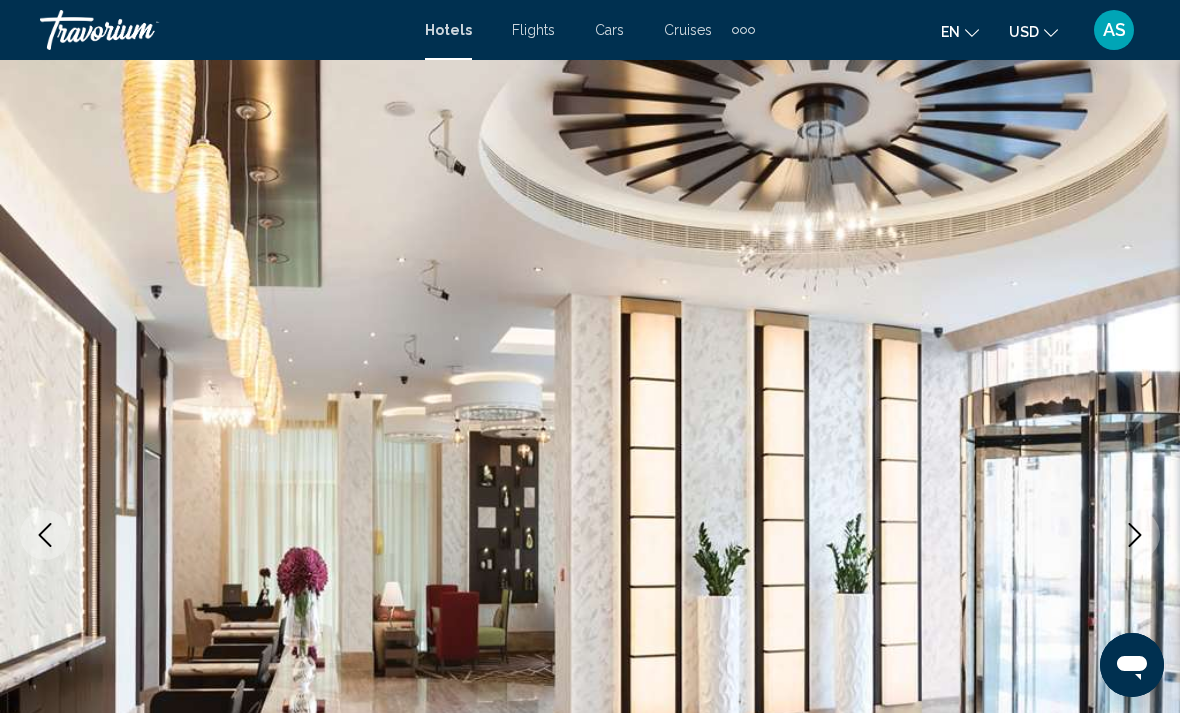 click 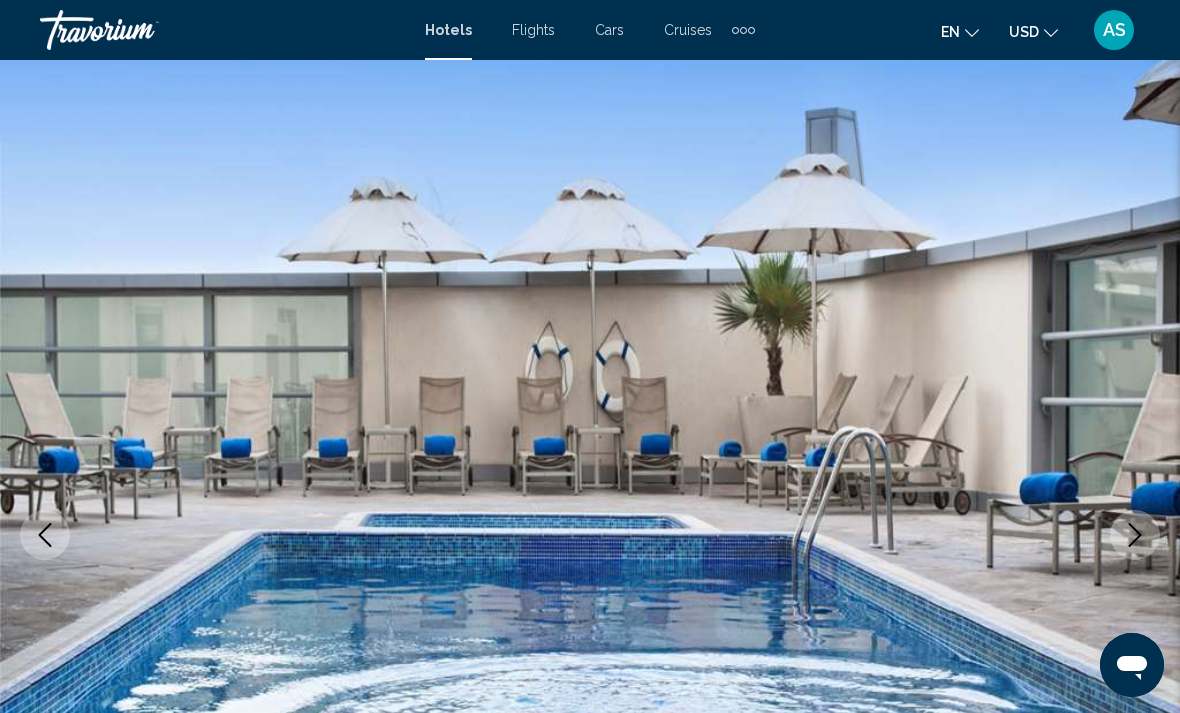 click 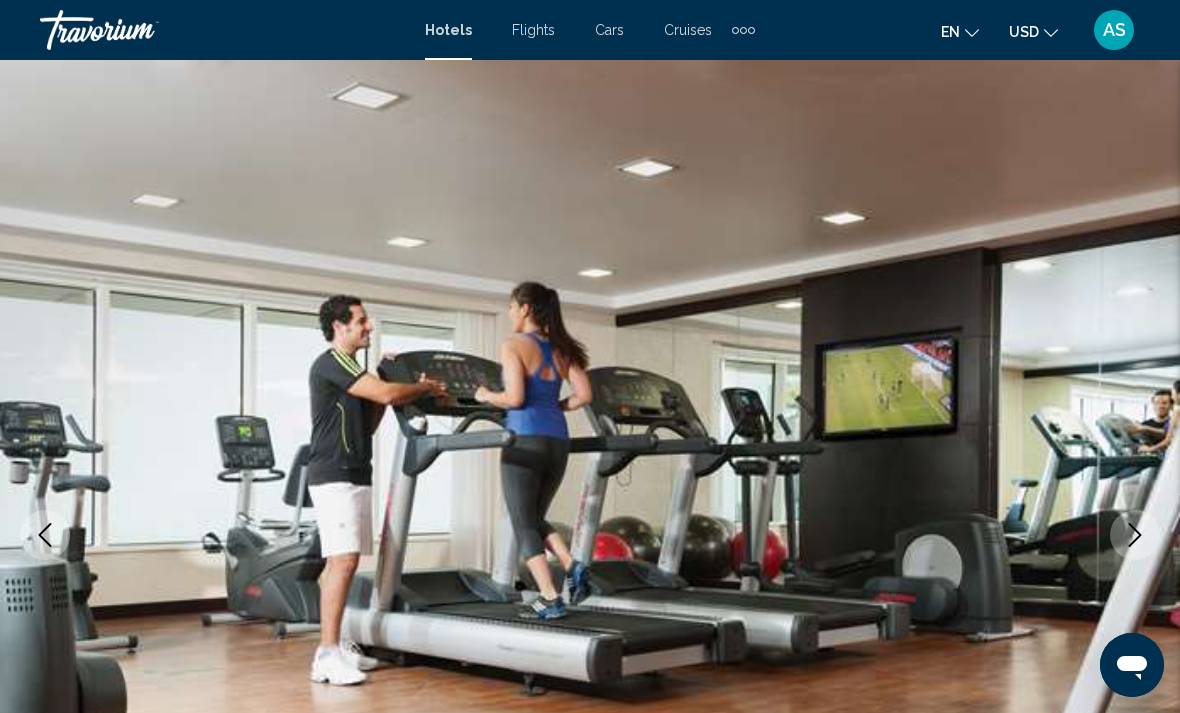 click 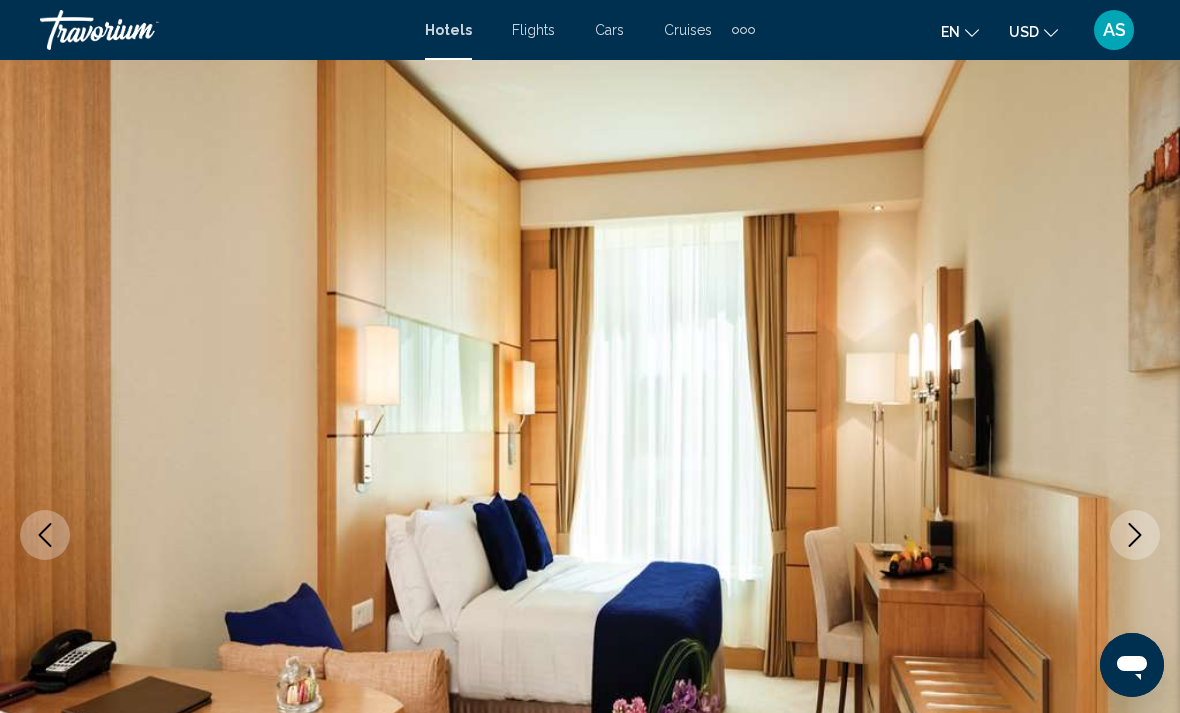 click at bounding box center [1135, 535] 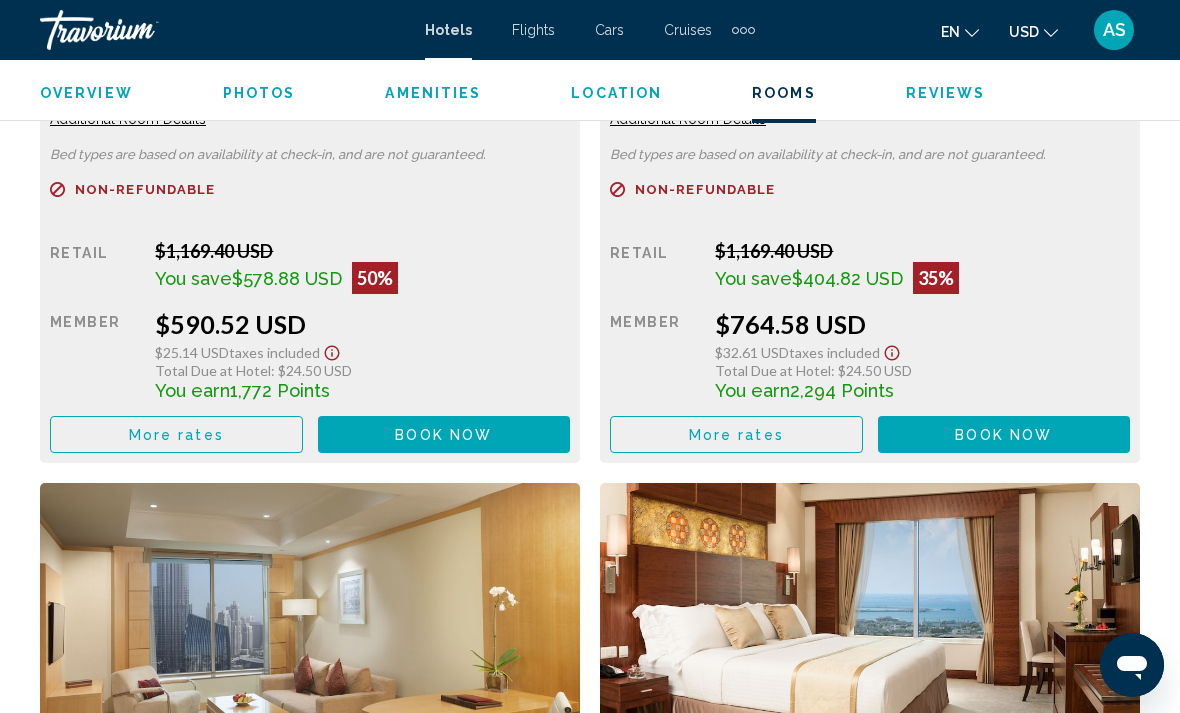 scroll, scrollTop: 3365, scrollLeft: 0, axis: vertical 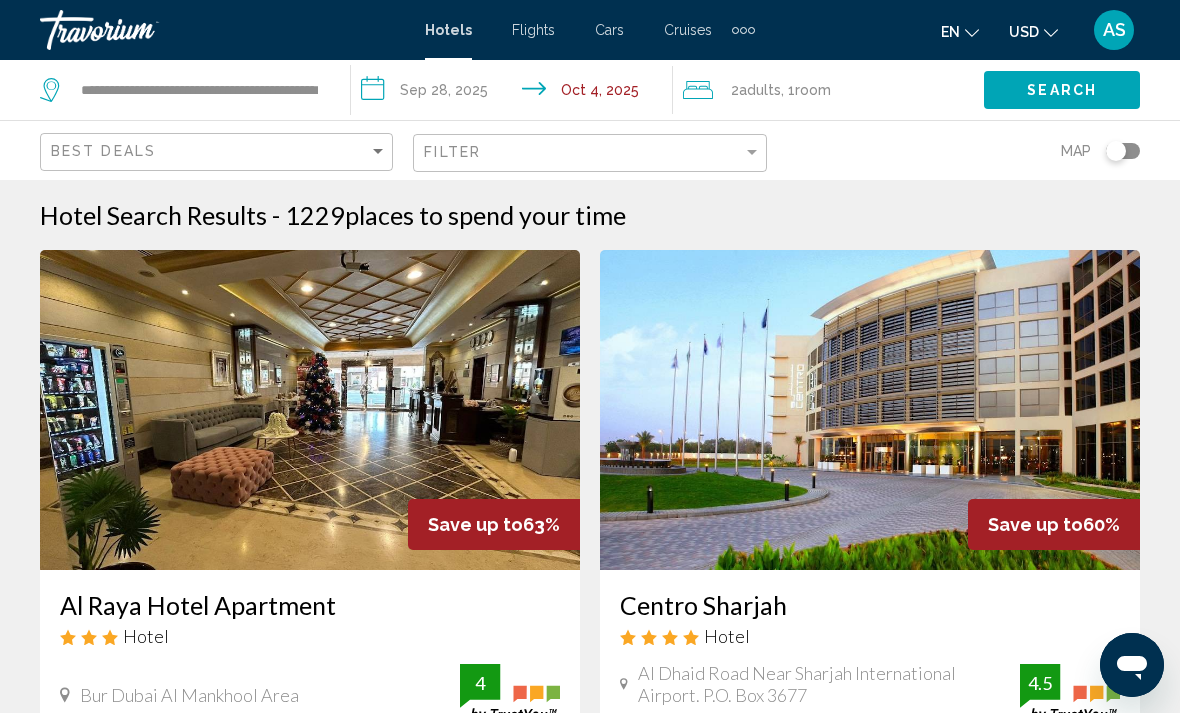 click on "Cars" at bounding box center (609, 30) 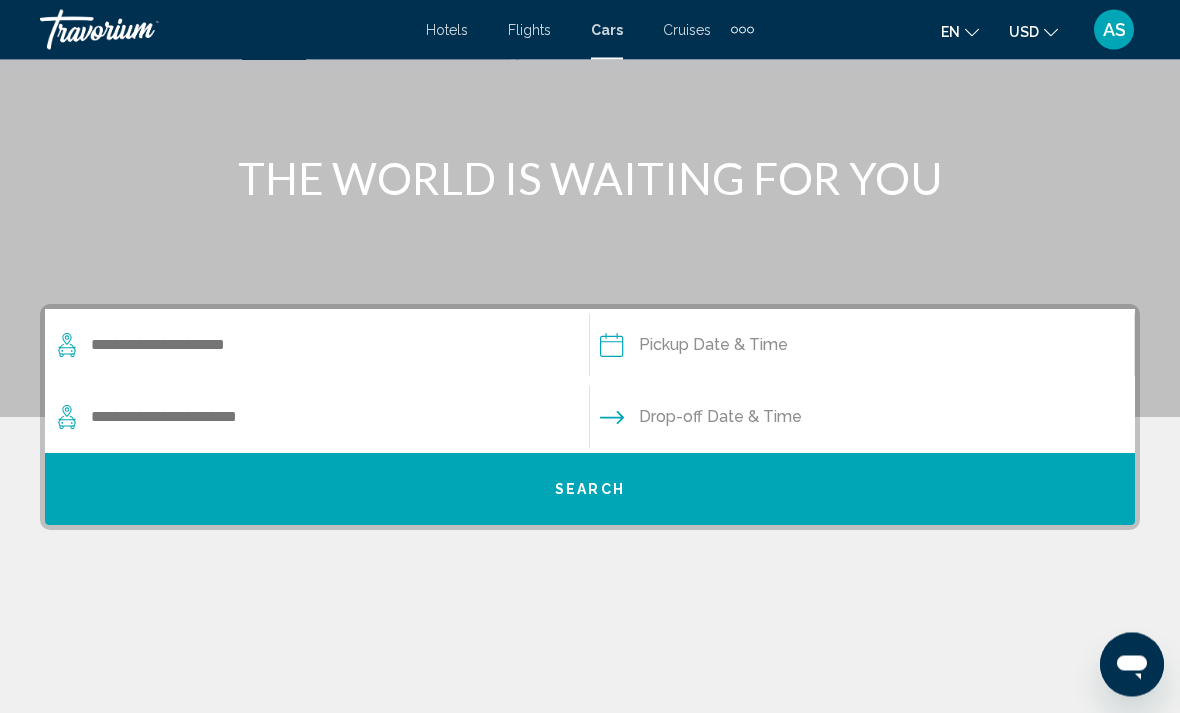scroll, scrollTop: 190, scrollLeft: 0, axis: vertical 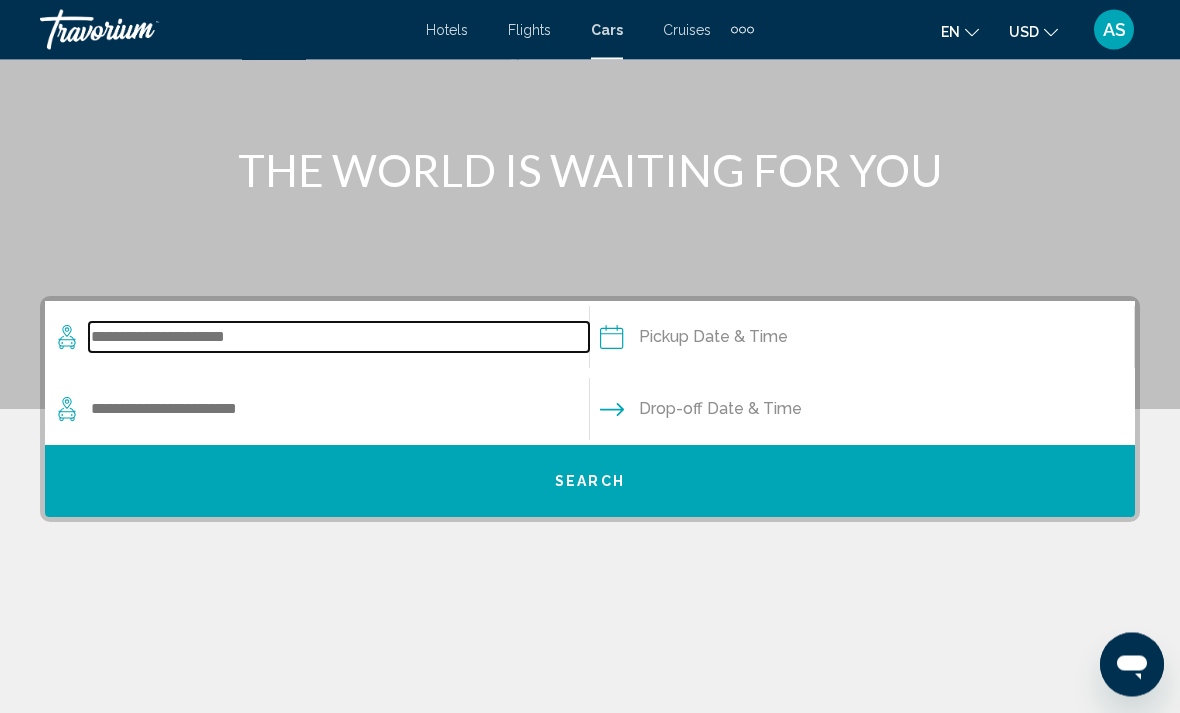 click at bounding box center [339, 338] 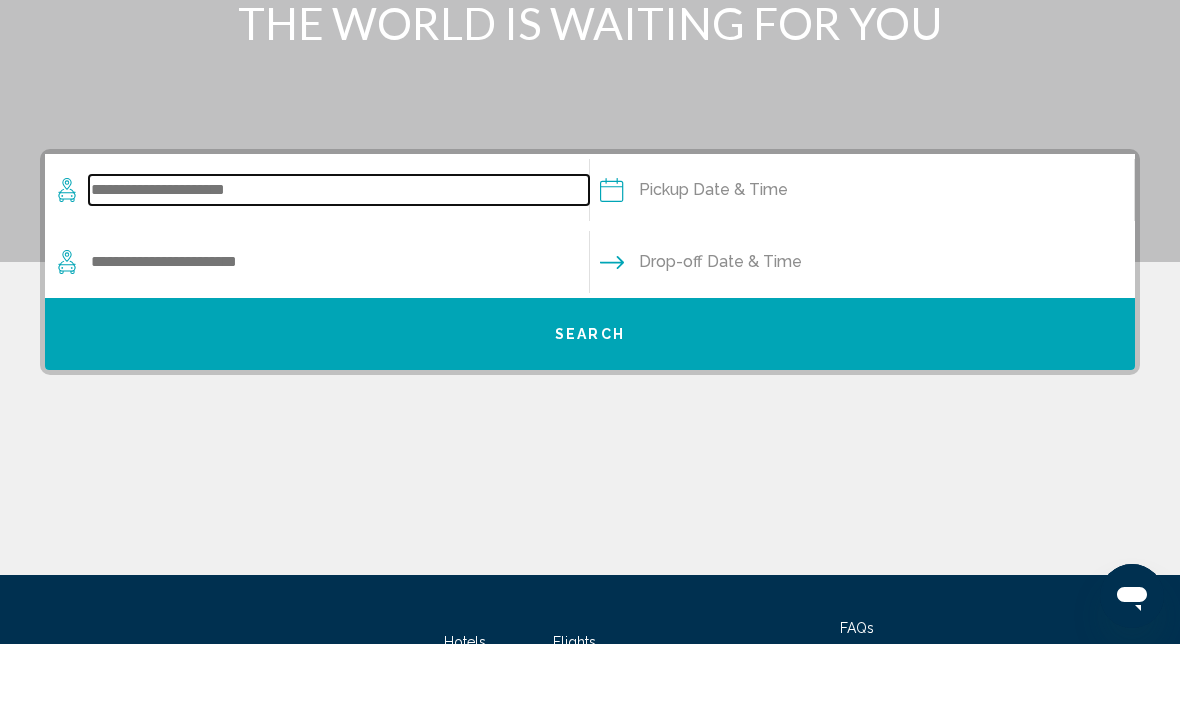 scroll, scrollTop: 312, scrollLeft: 0, axis: vertical 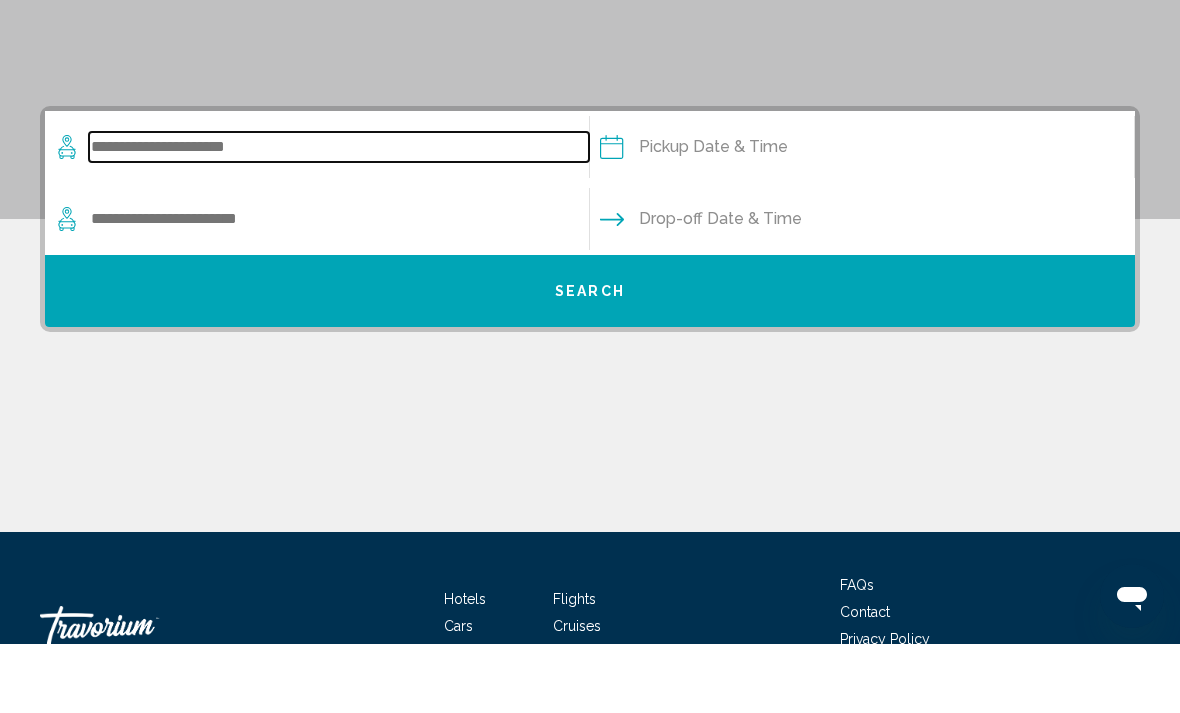 click at bounding box center [339, 216] 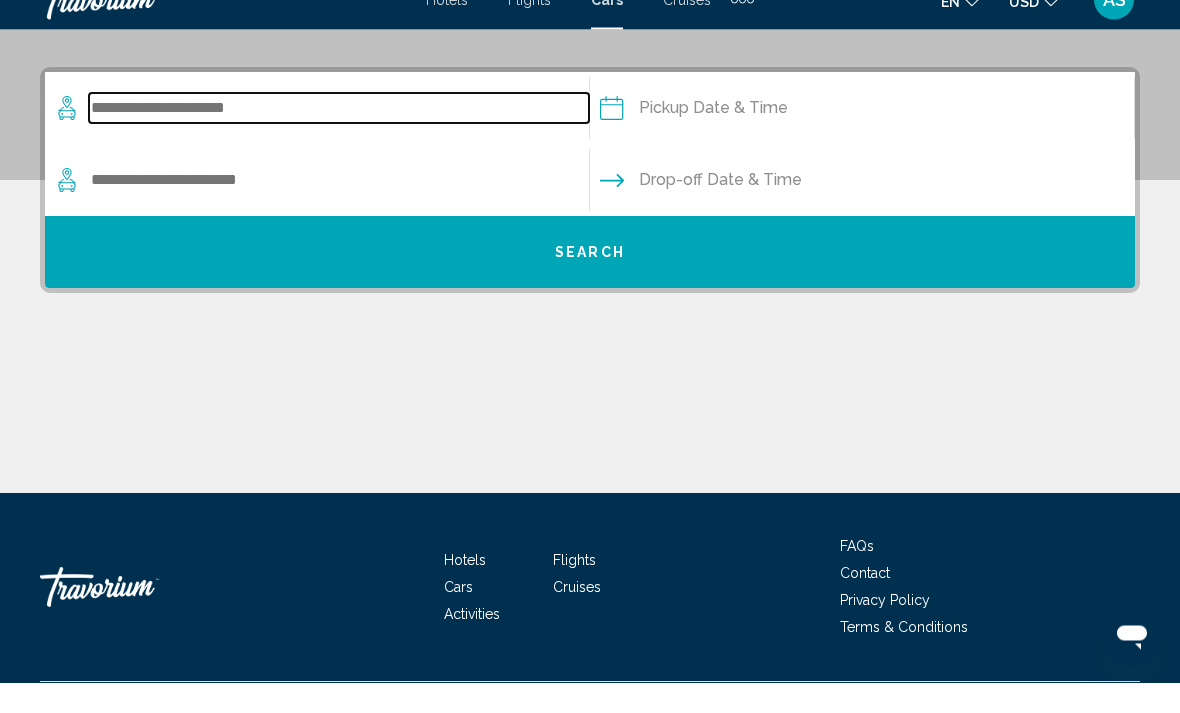 scroll, scrollTop: 394, scrollLeft: 0, axis: vertical 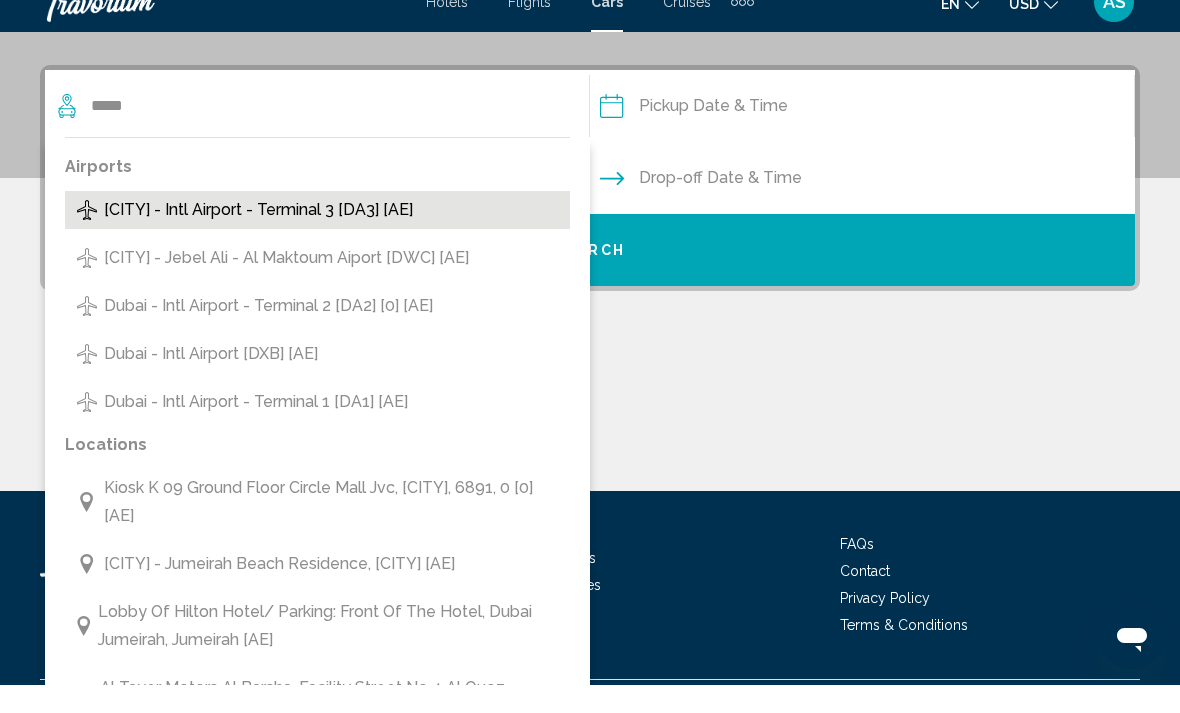 click on "[CITY] - Intl Airport - Terminal 3 [DA3] [AE]" at bounding box center (258, 238) 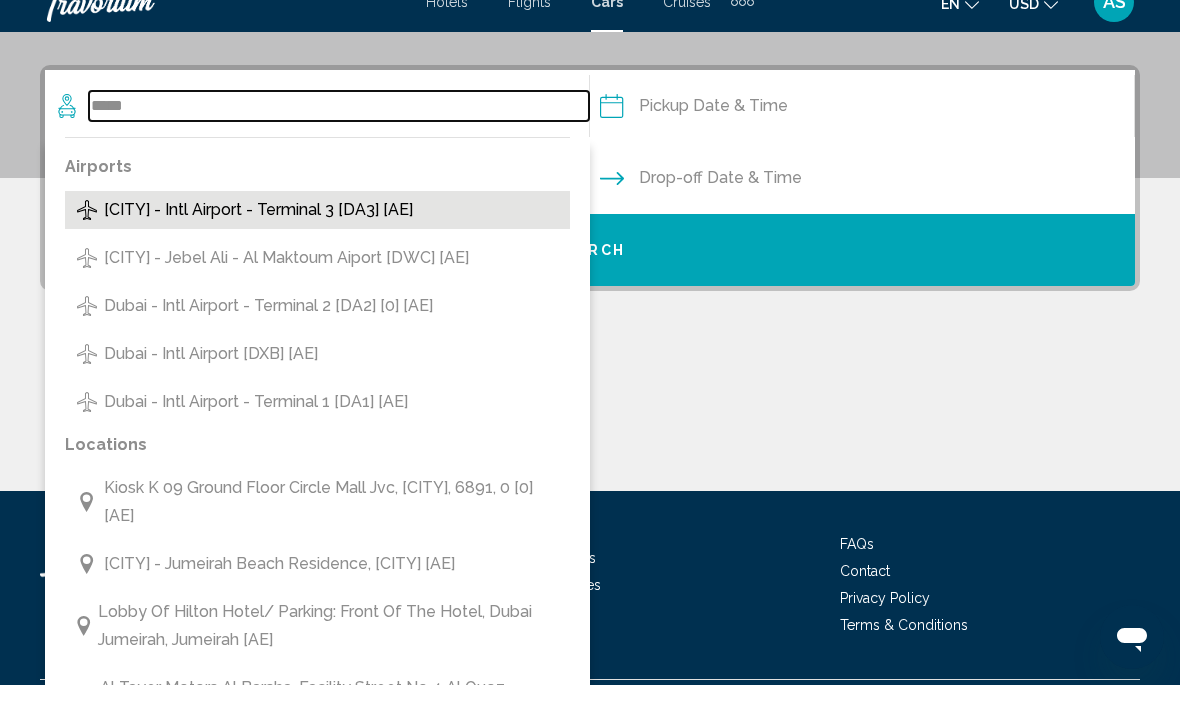 type on "**********" 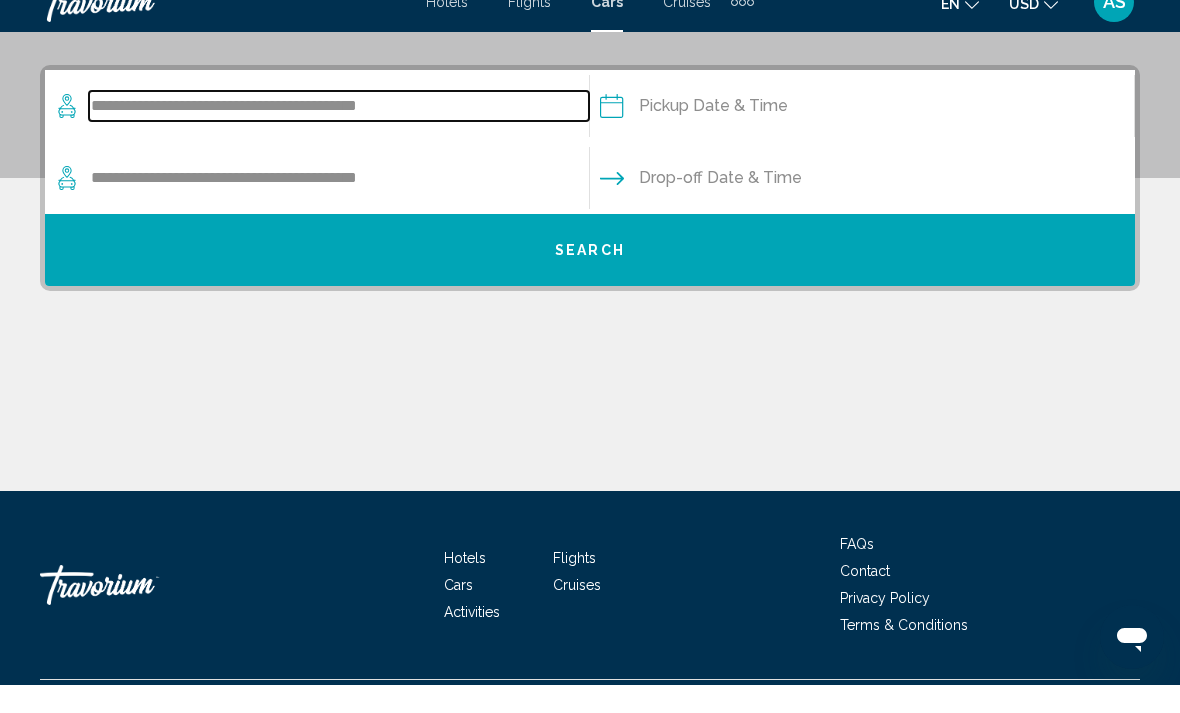 scroll, scrollTop: 381, scrollLeft: 0, axis: vertical 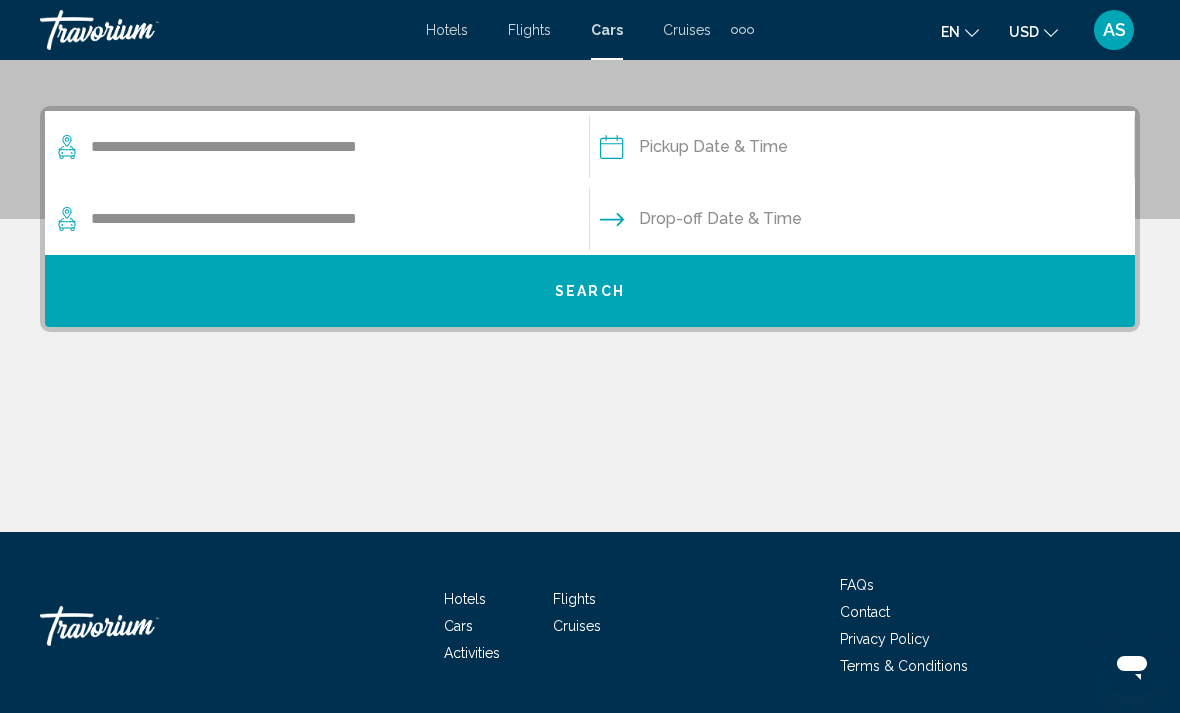 click at bounding box center [861, 150] 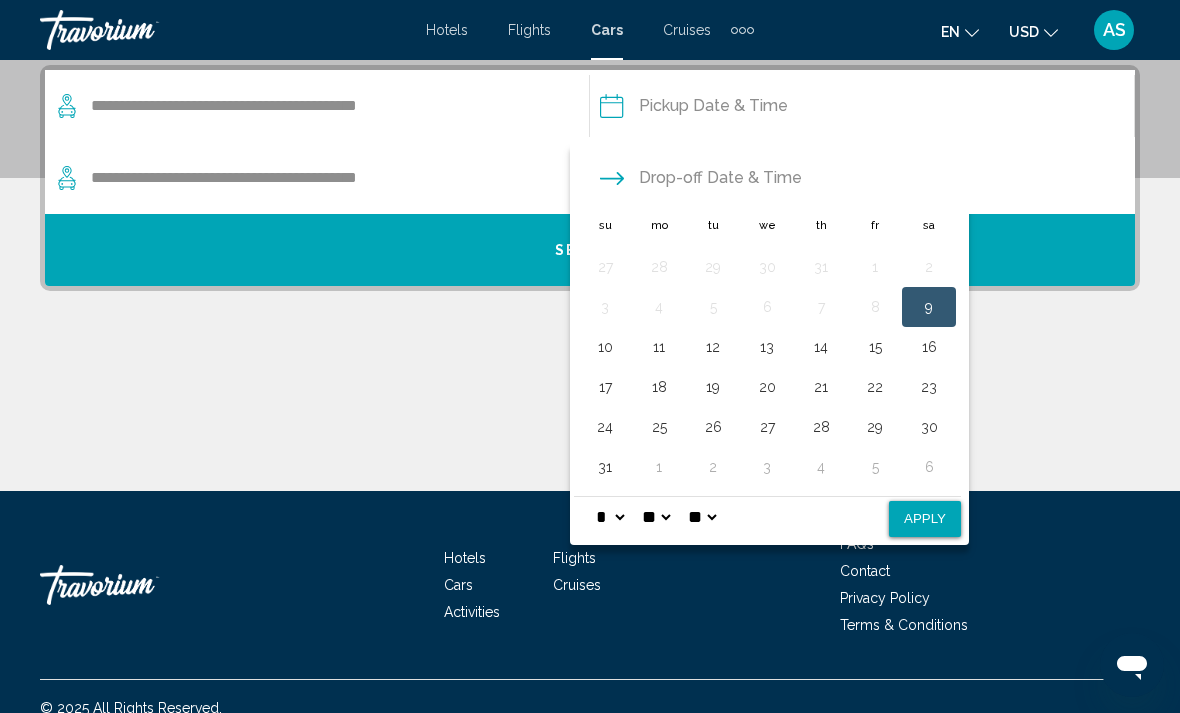 scroll, scrollTop: 381, scrollLeft: 0, axis: vertical 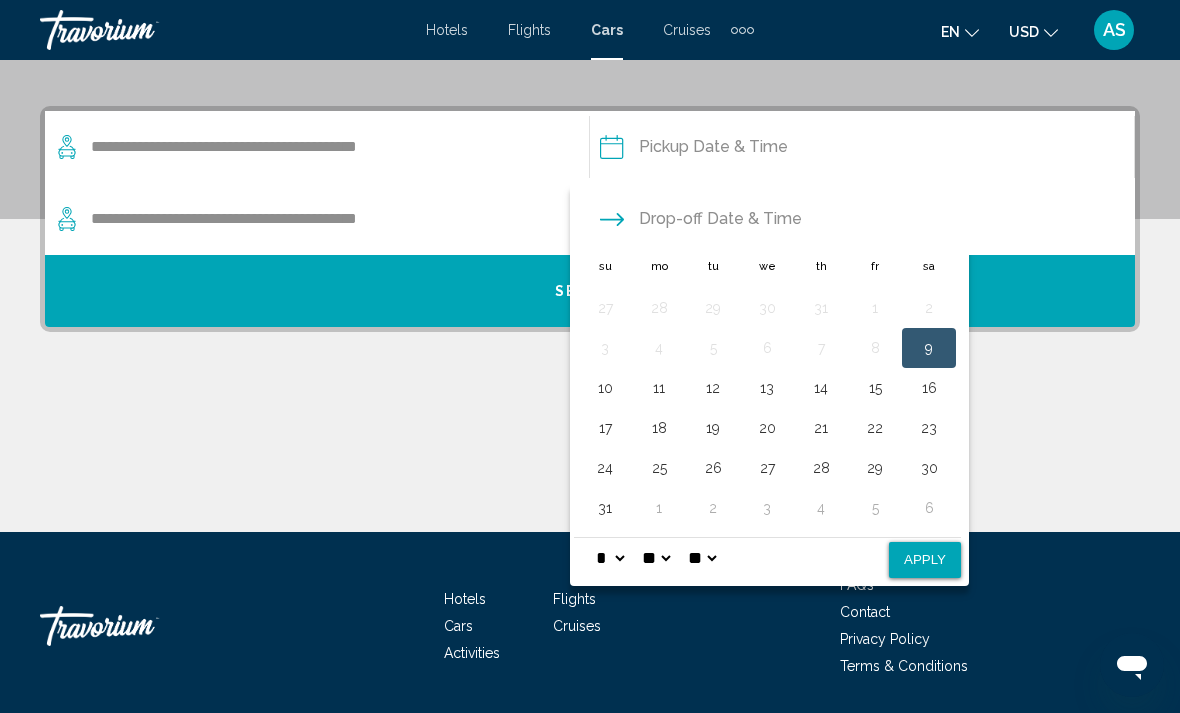 click 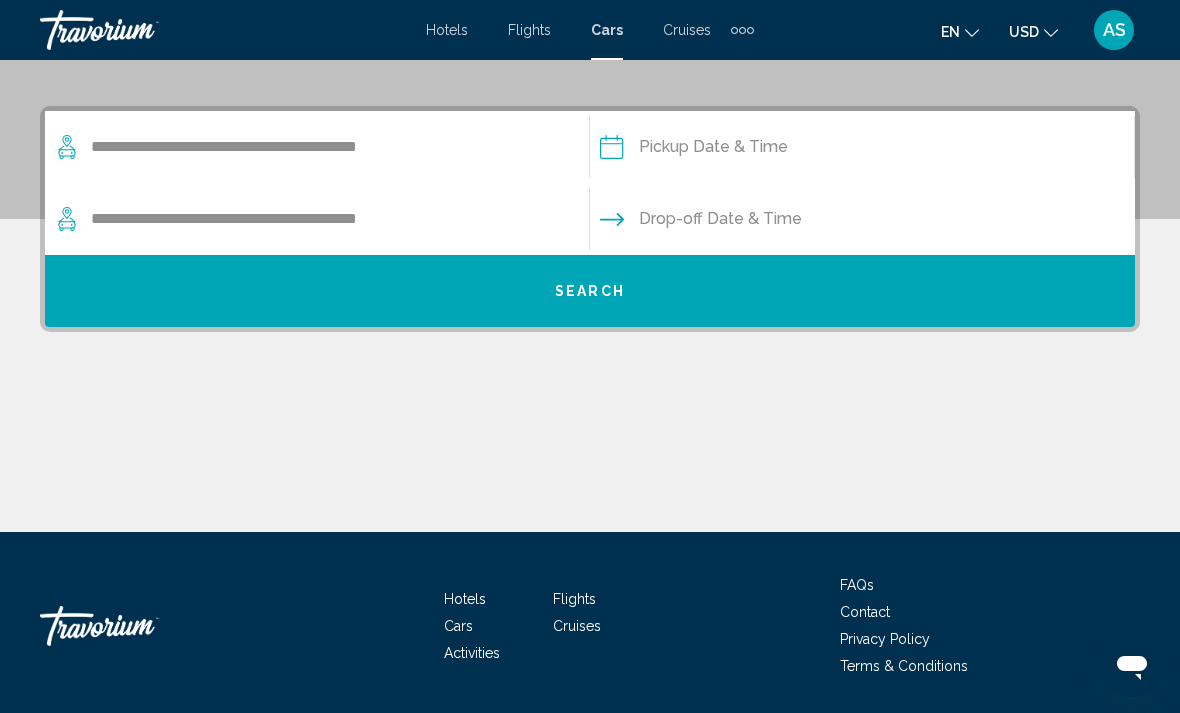click on "Drop-off Date & Time" at bounding box center [720, 219] 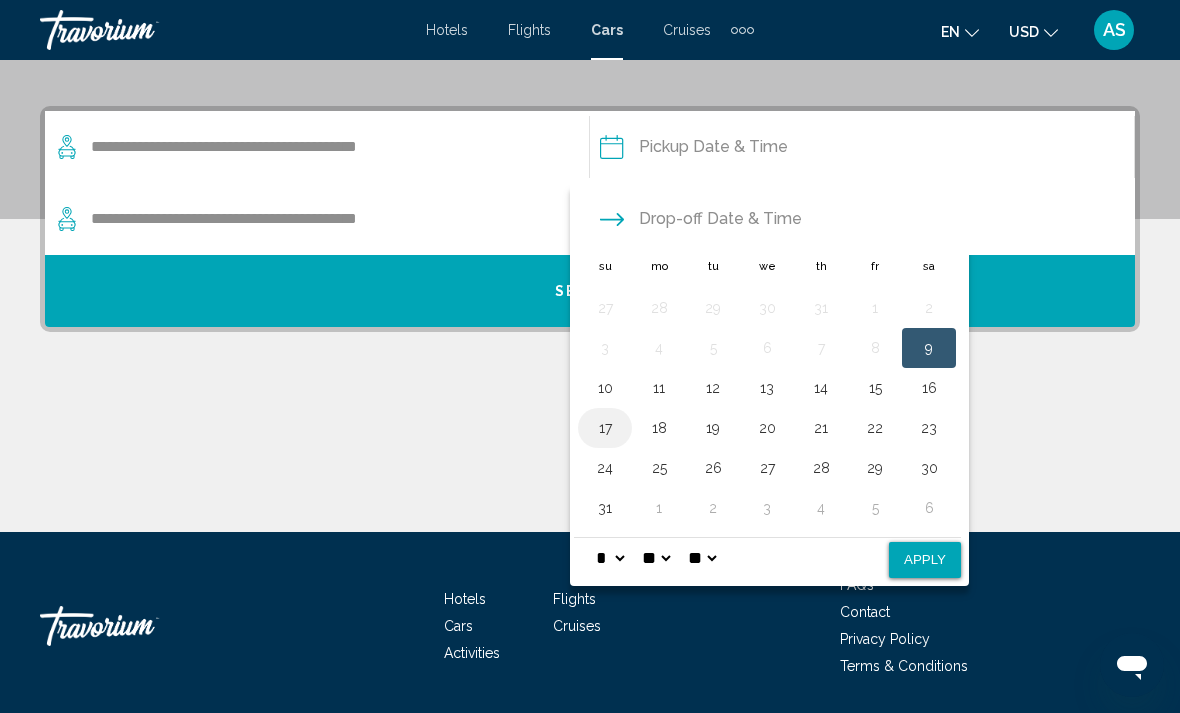 click on "17" at bounding box center (605, 428) 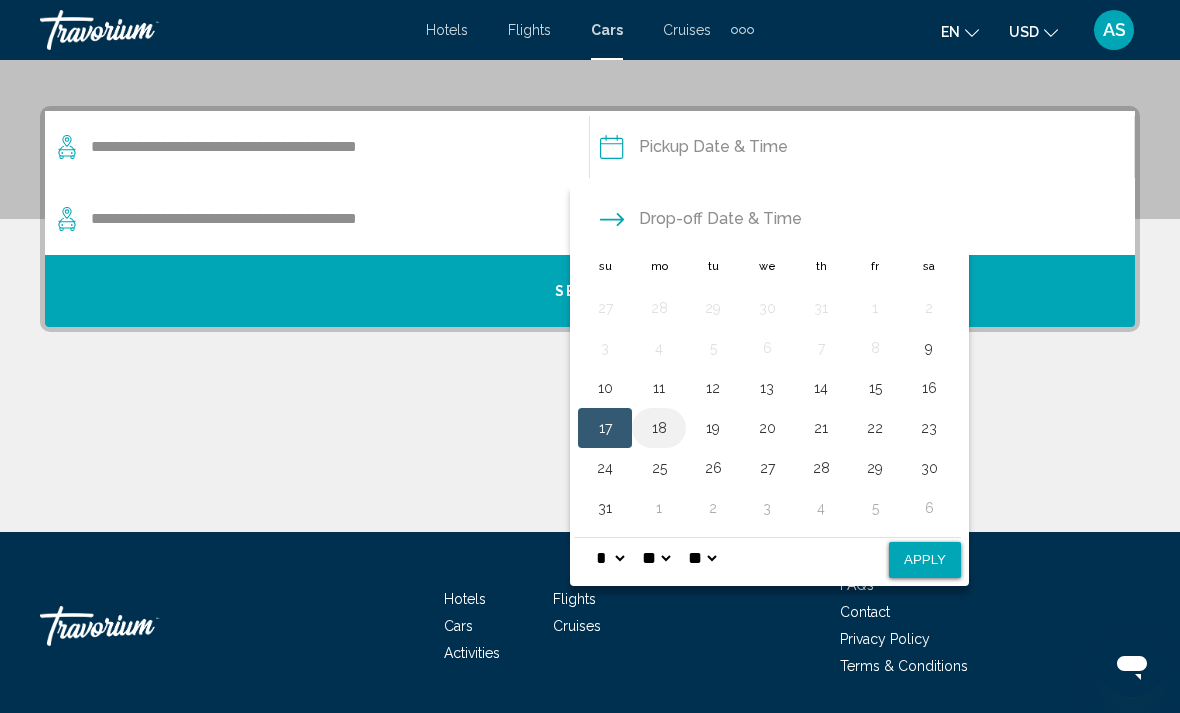 click on "18" at bounding box center (659, 428) 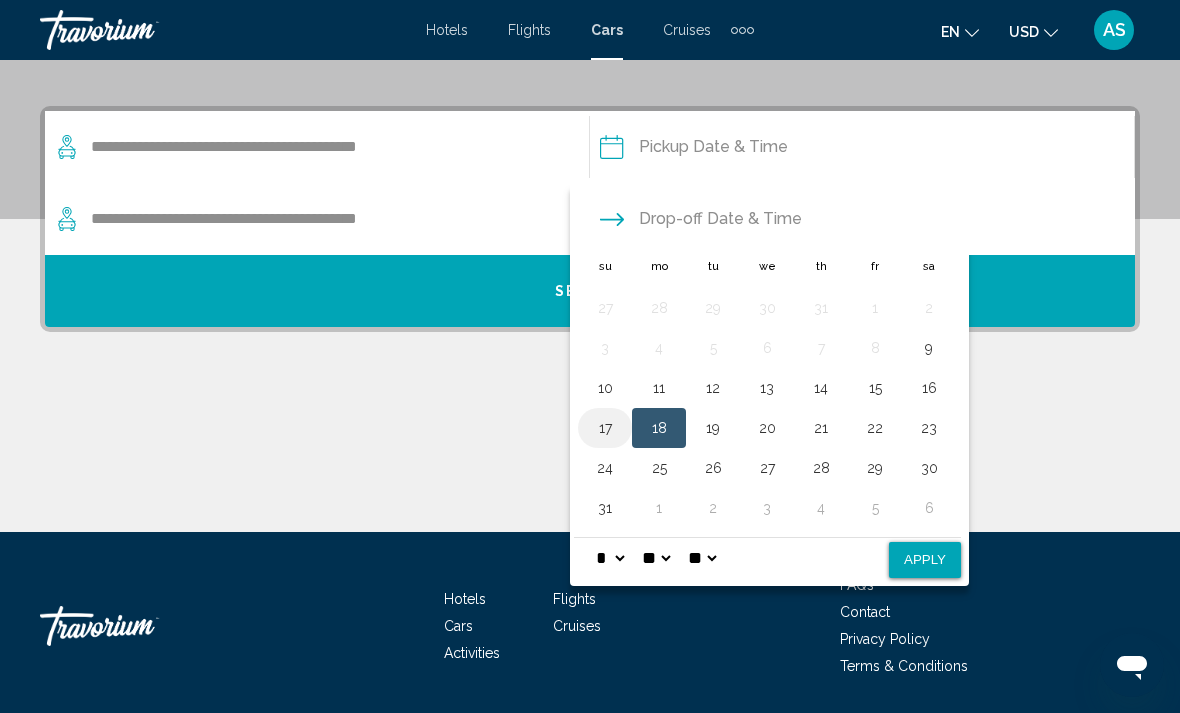 click on "17" at bounding box center (605, 428) 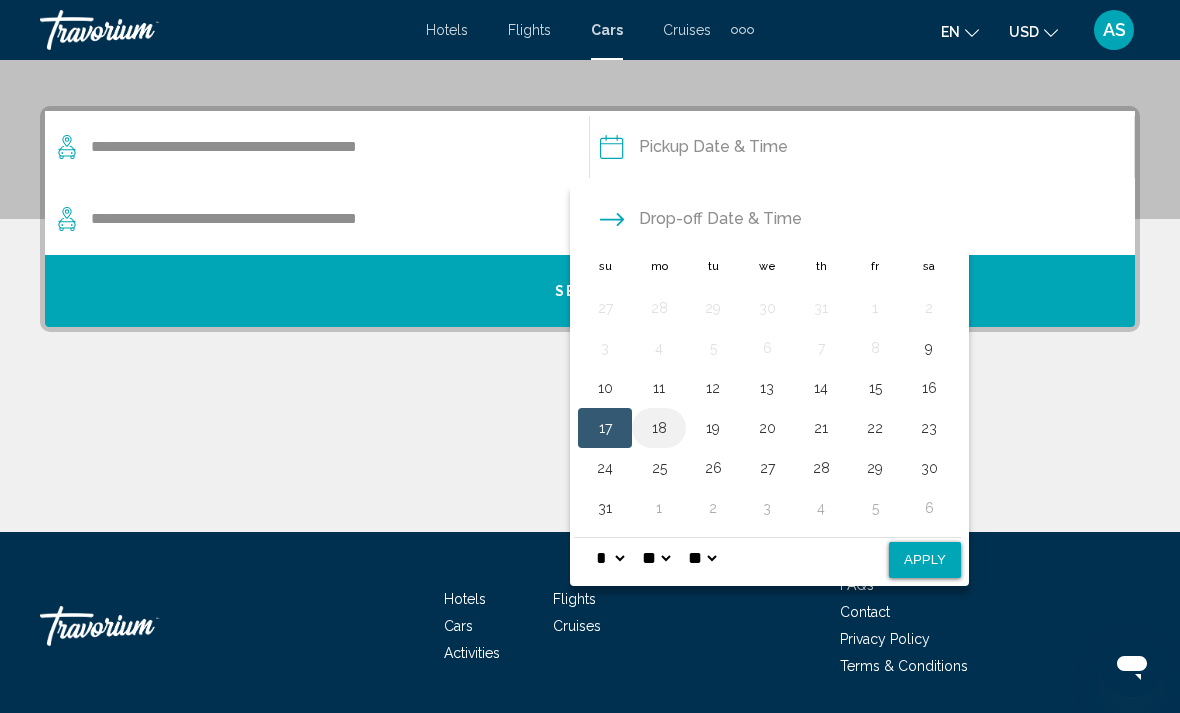 click on "18" at bounding box center [659, 428] 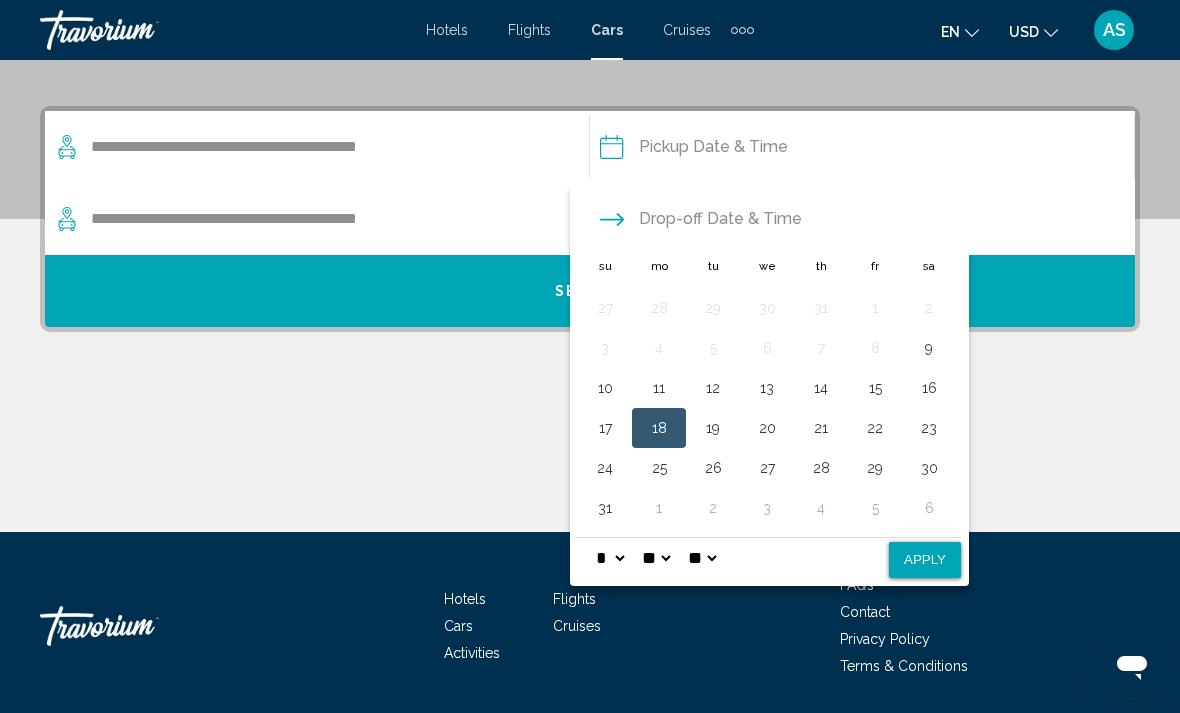 click at bounding box center (861, 150) 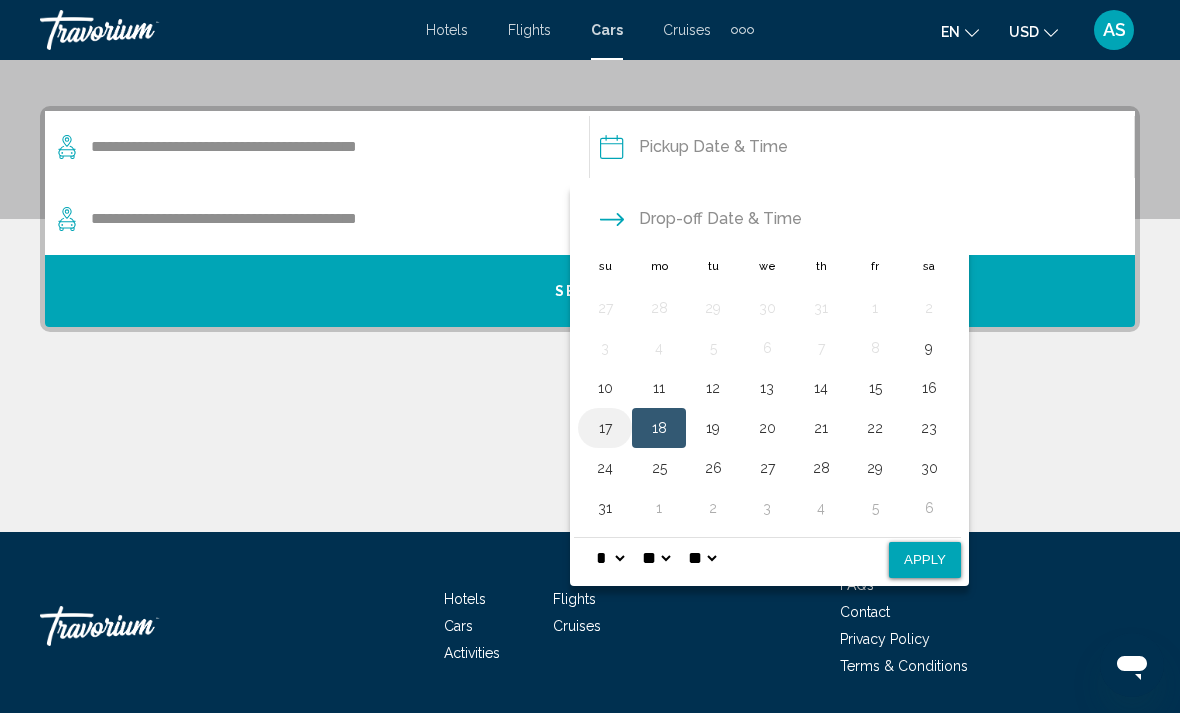 click on "17" at bounding box center [605, 428] 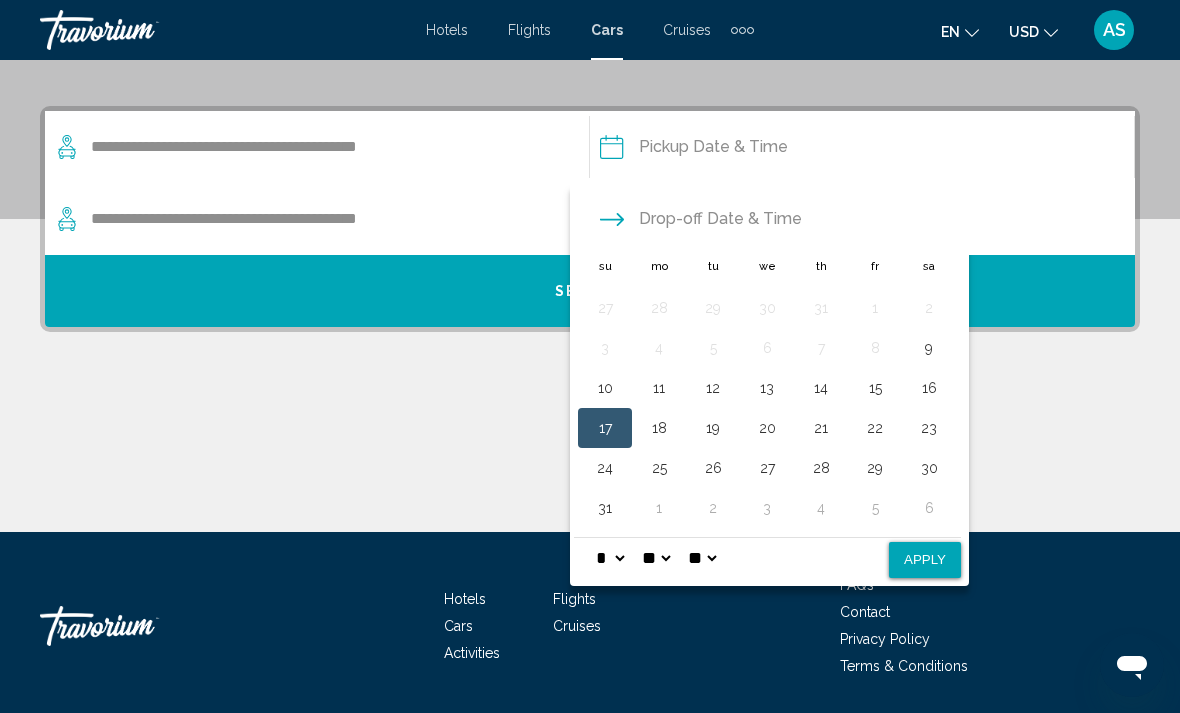 click on "**********" at bounding box center [590, 319] 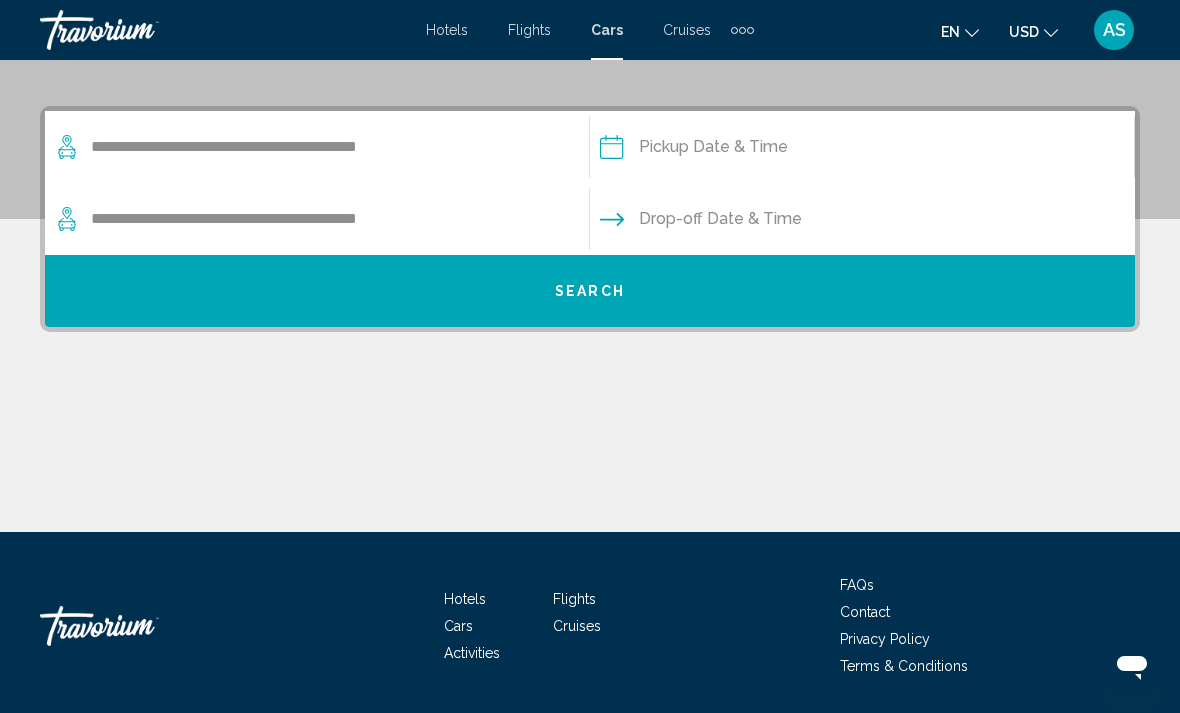 click at bounding box center (861, 150) 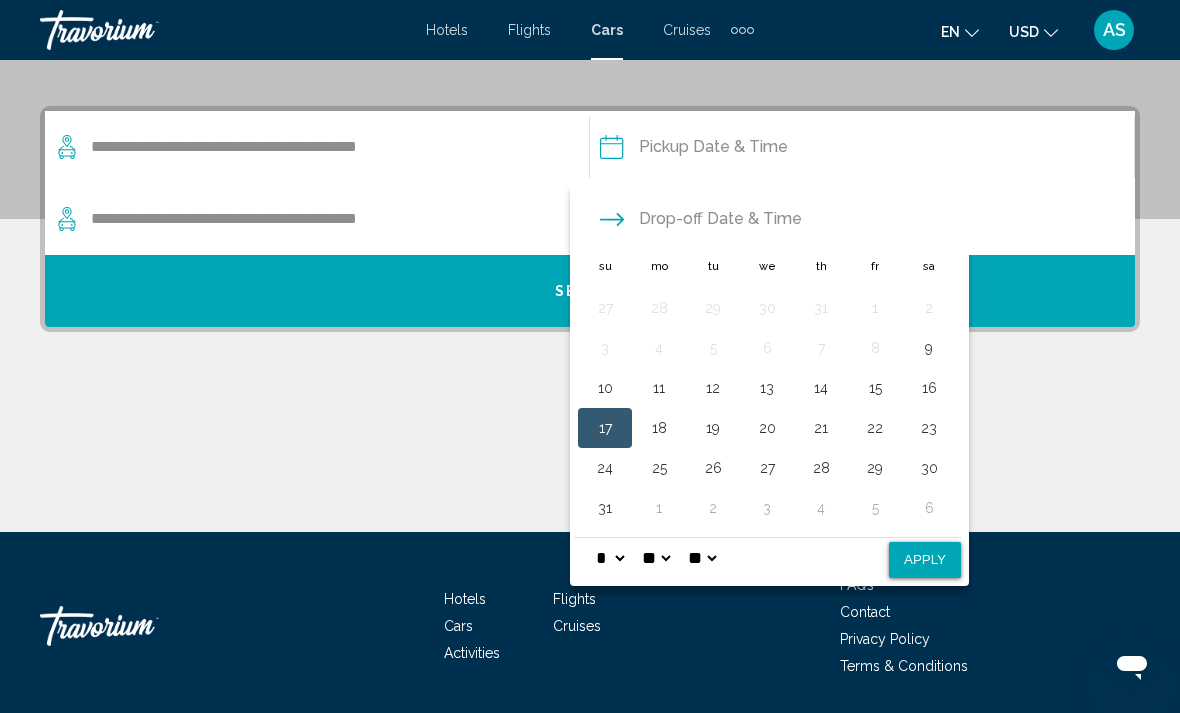 click on "17" at bounding box center [605, 428] 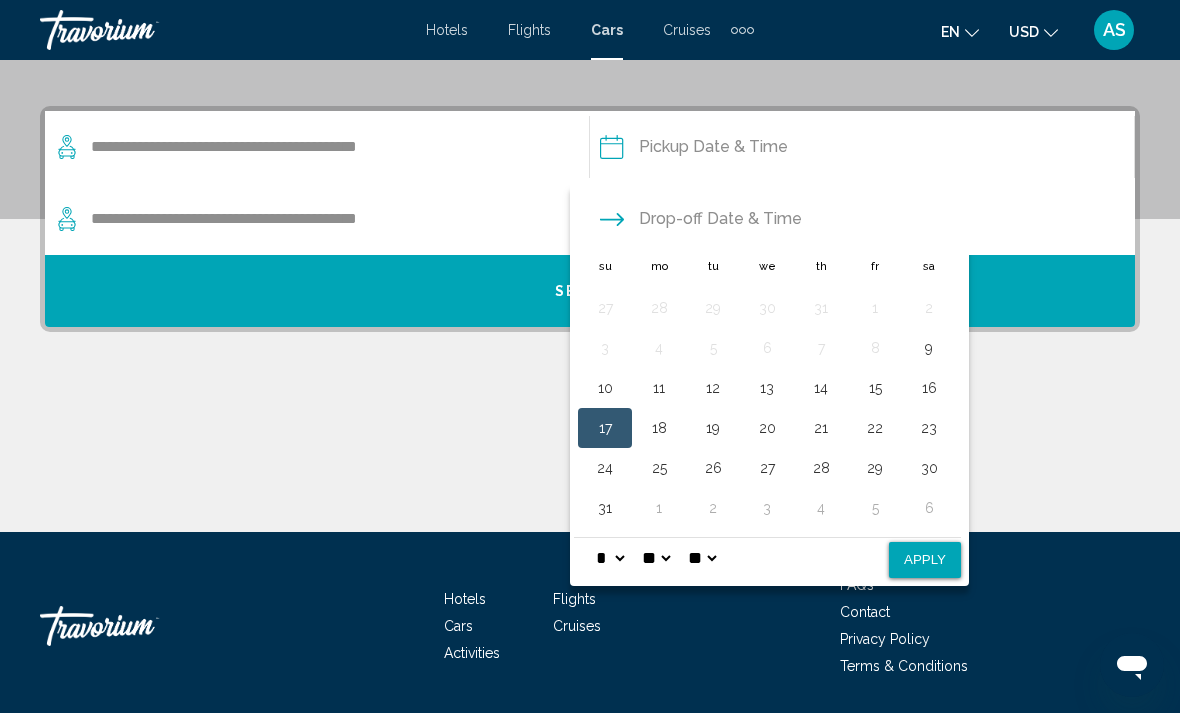 click on "Apply" at bounding box center [925, 560] 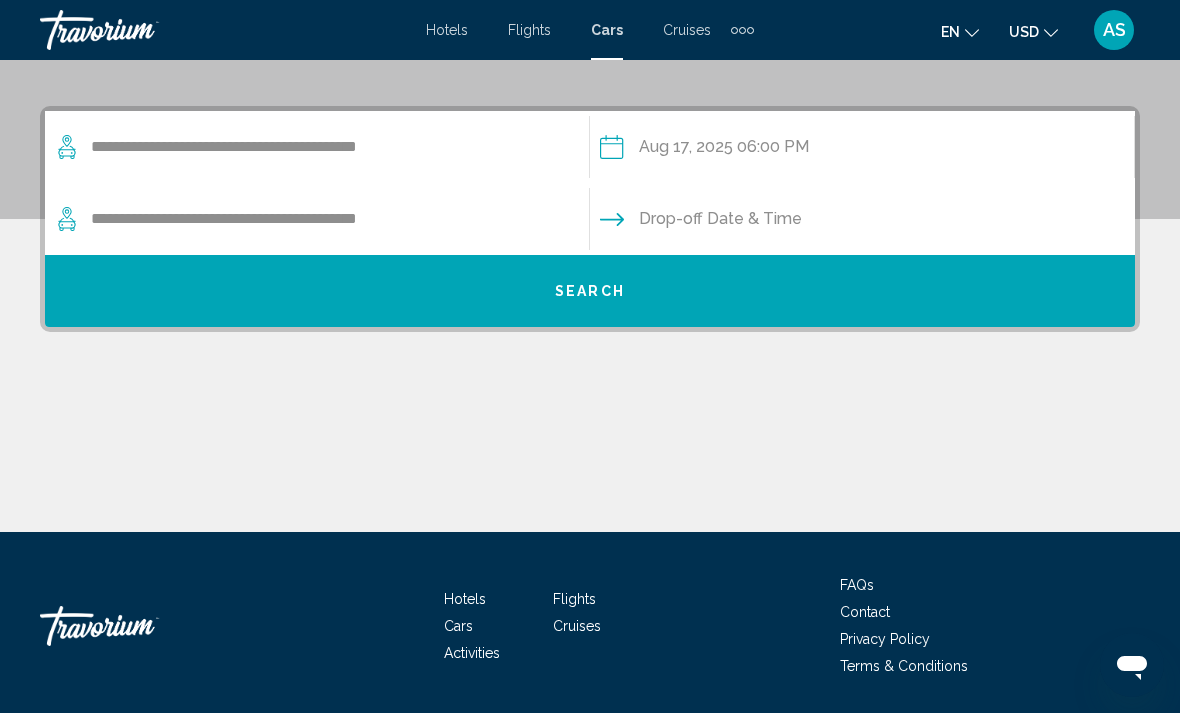 click at bounding box center [861, 222] 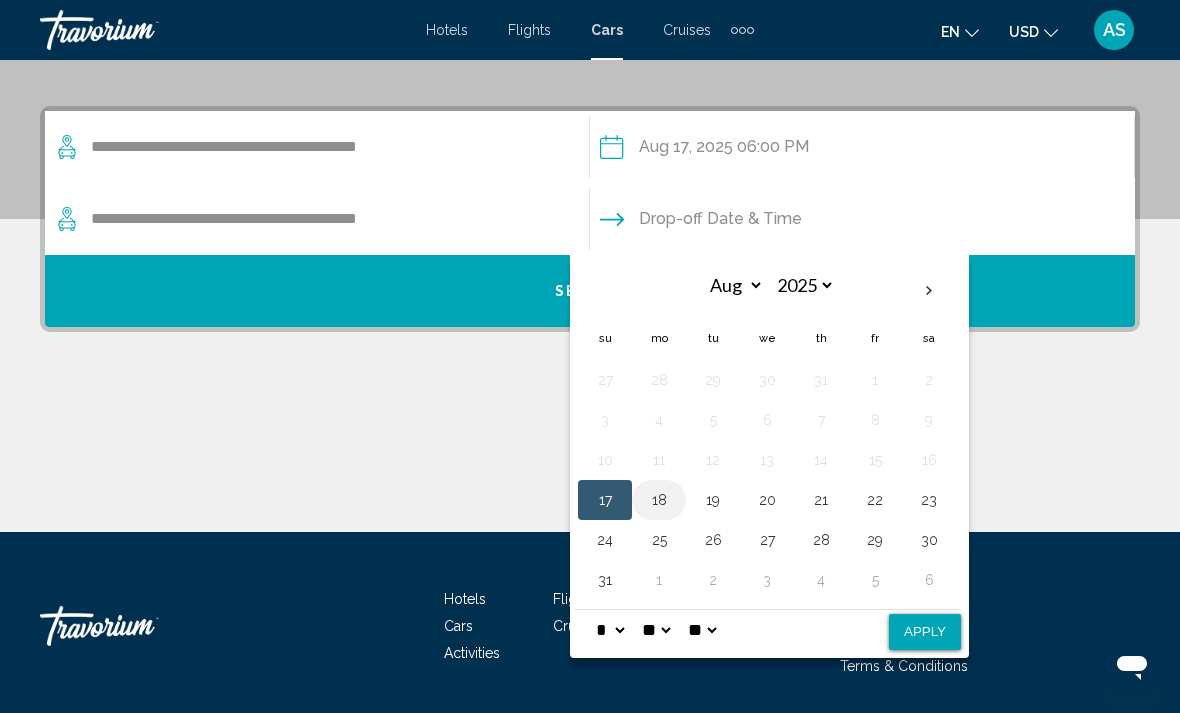 click on "18" at bounding box center (659, 500) 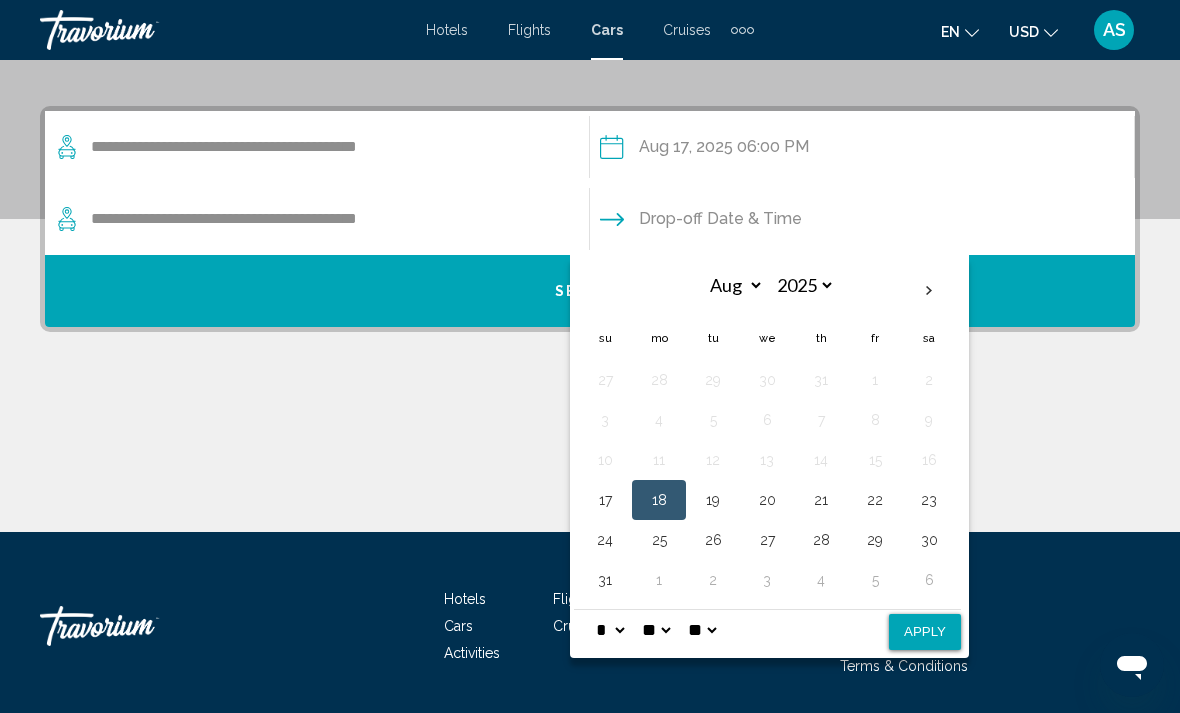 click on "Apply" at bounding box center [925, 632] 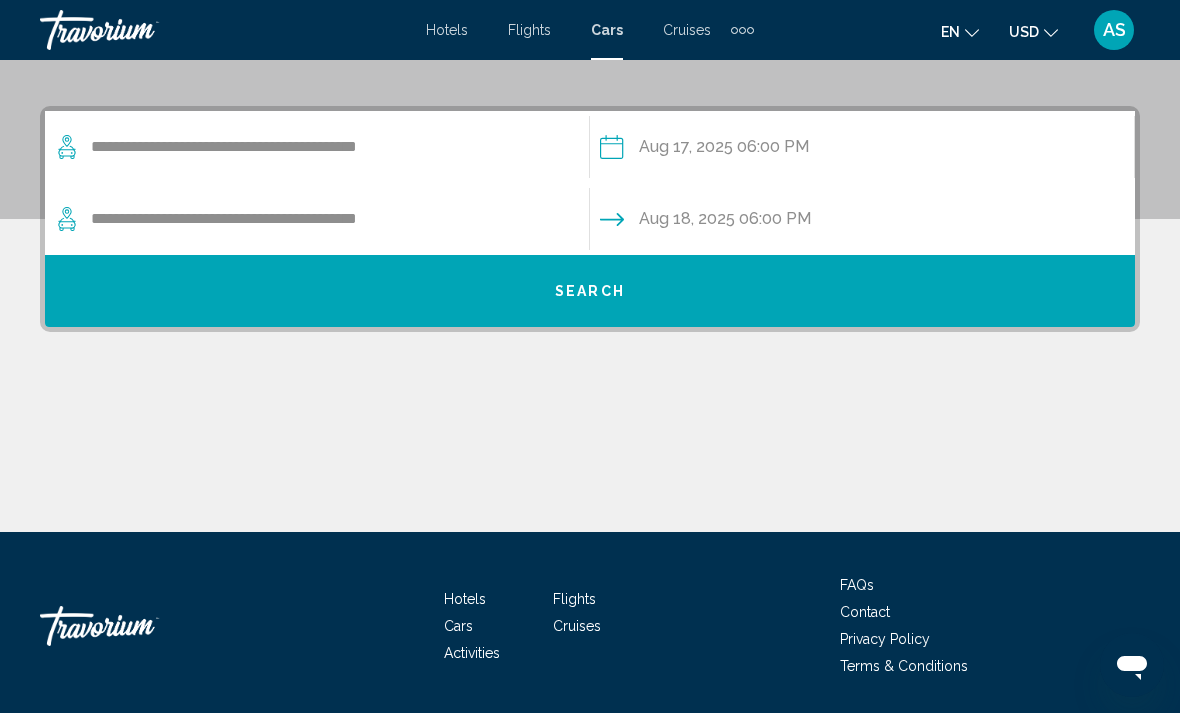 click on "Search" at bounding box center [590, 291] 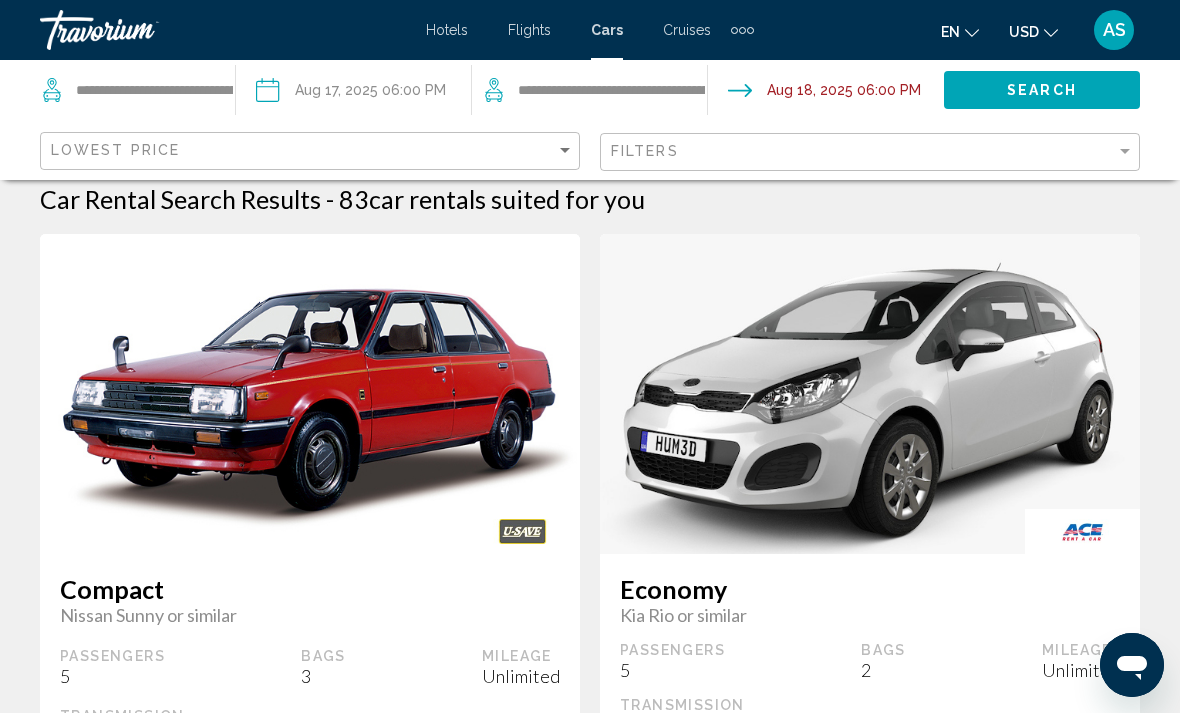 scroll, scrollTop: 17, scrollLeft: 0, axis: vertical 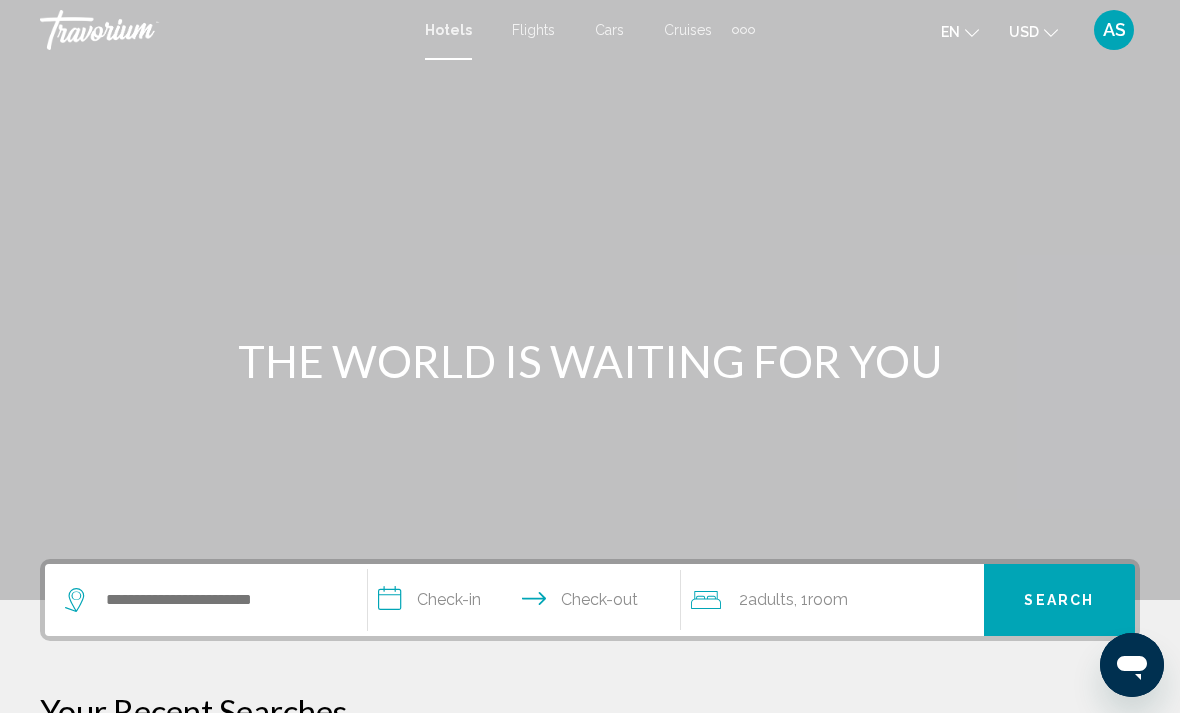 click on "Cruises" at bounding box center (688, 30) 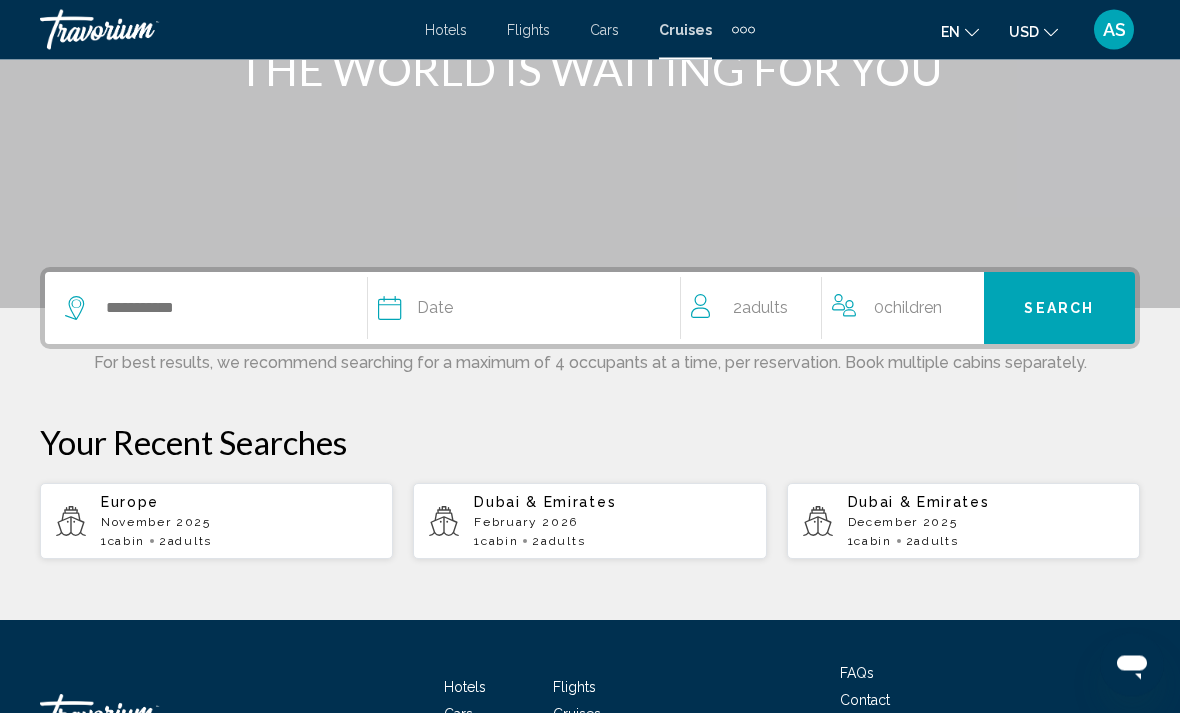 scroll, scrollTop: 315, scrollLeft: 0, axis: vertical 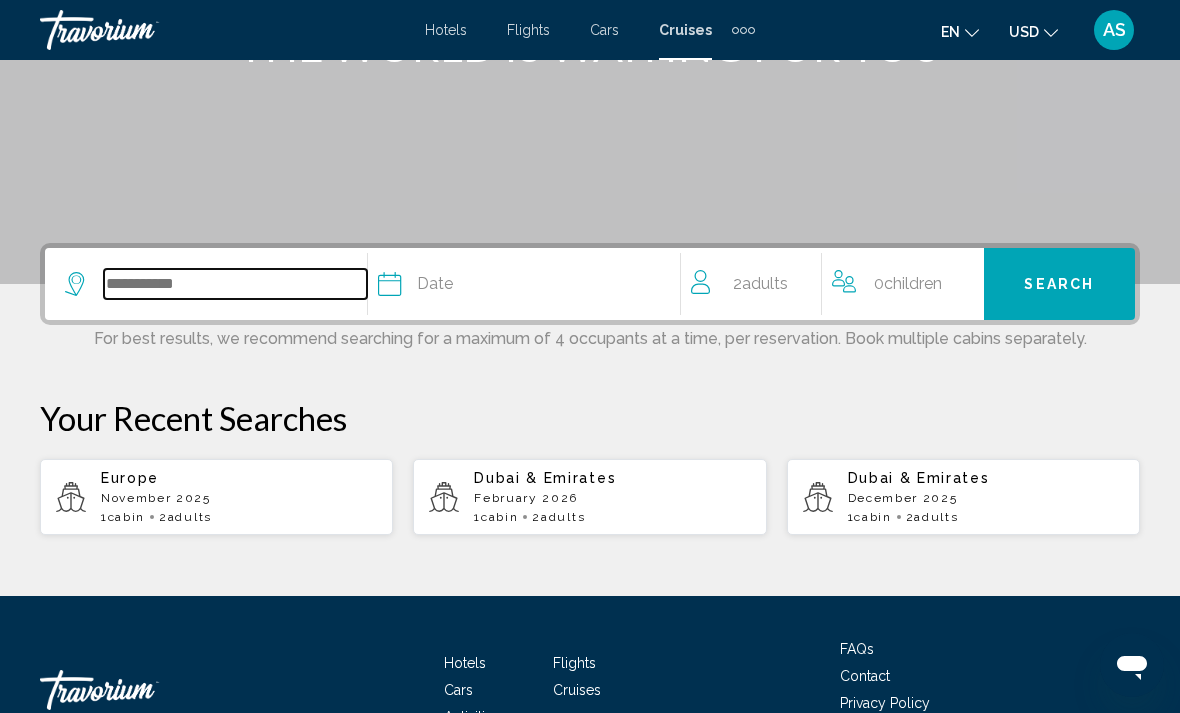 click at bounding box center [235, 284] 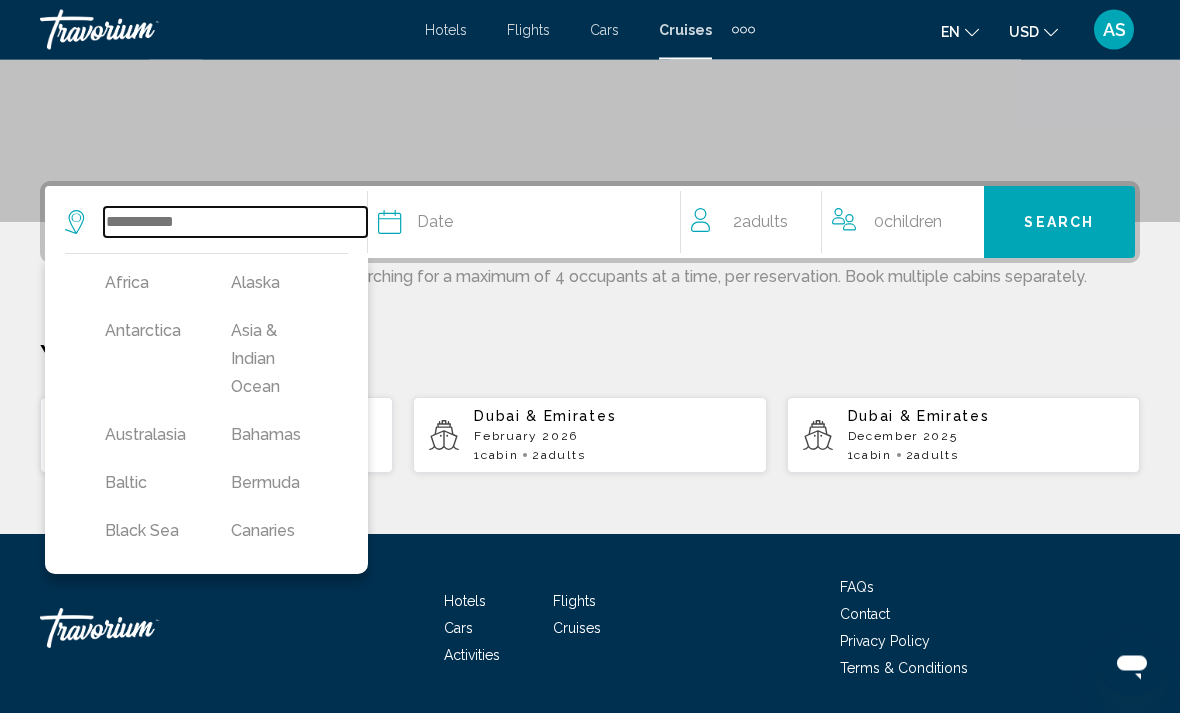 scroll, scrollTop: 378, scrollLeft: 0, axis: vertical 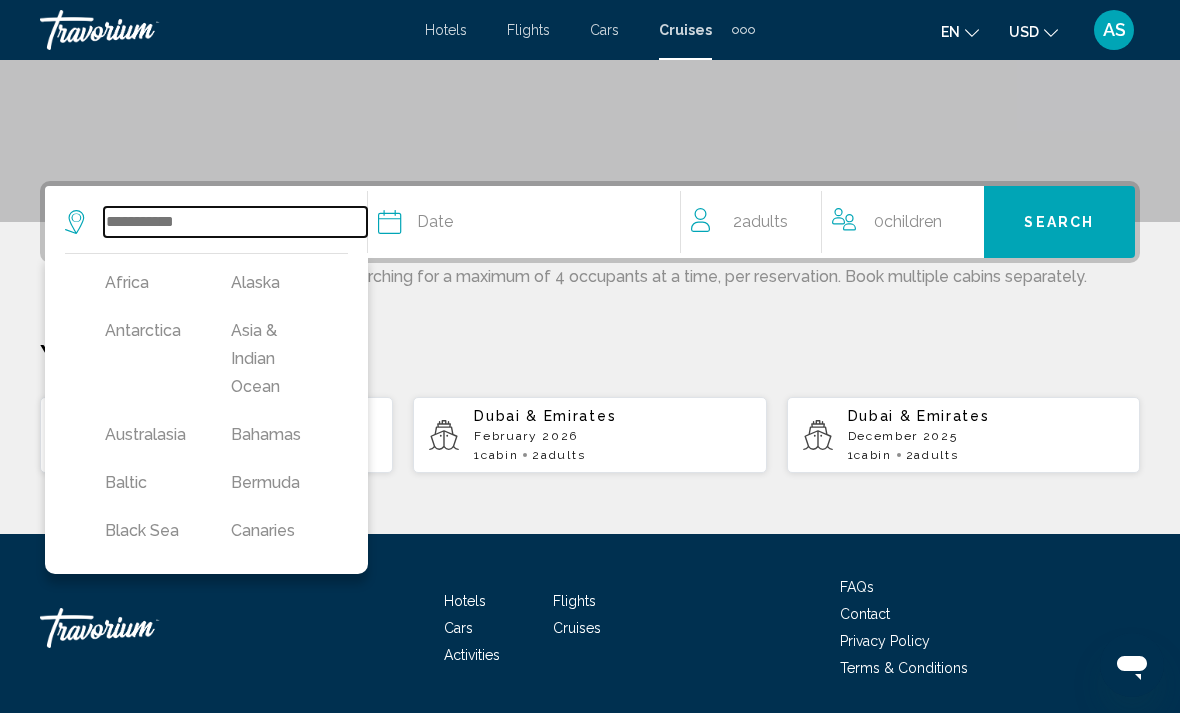 click at bounding box center [235, 222] 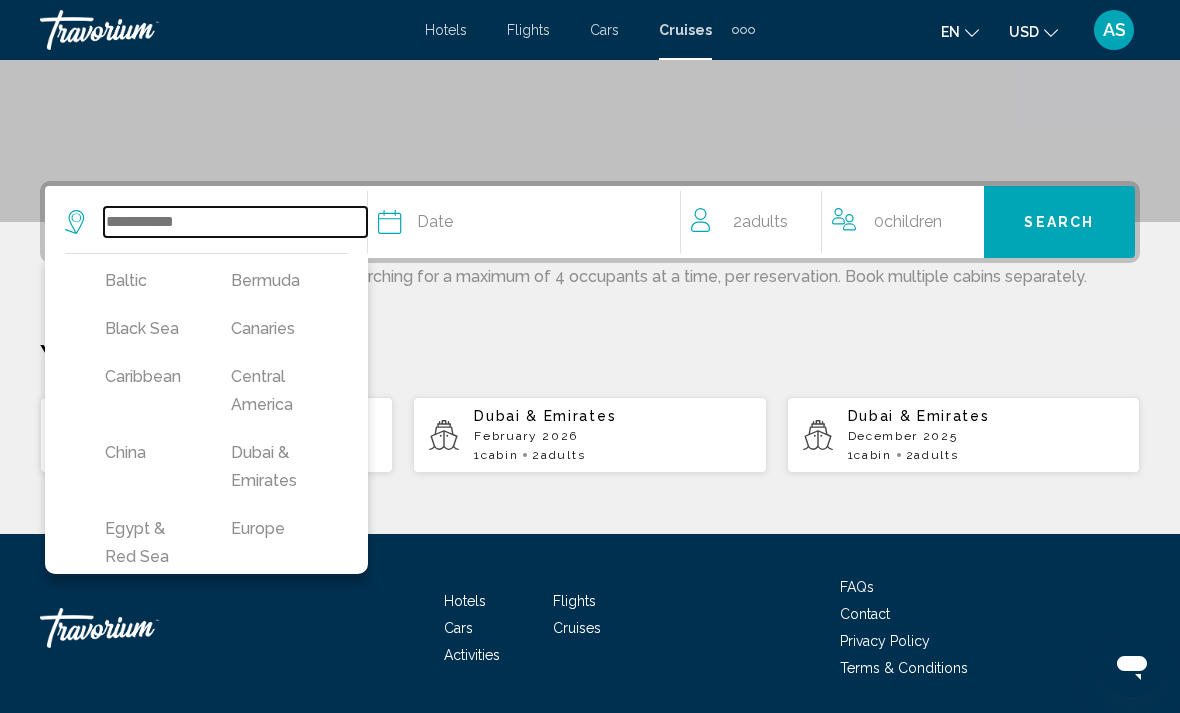 scroll, scrollTop: 207, scrollLeft: 0, axis: vertical 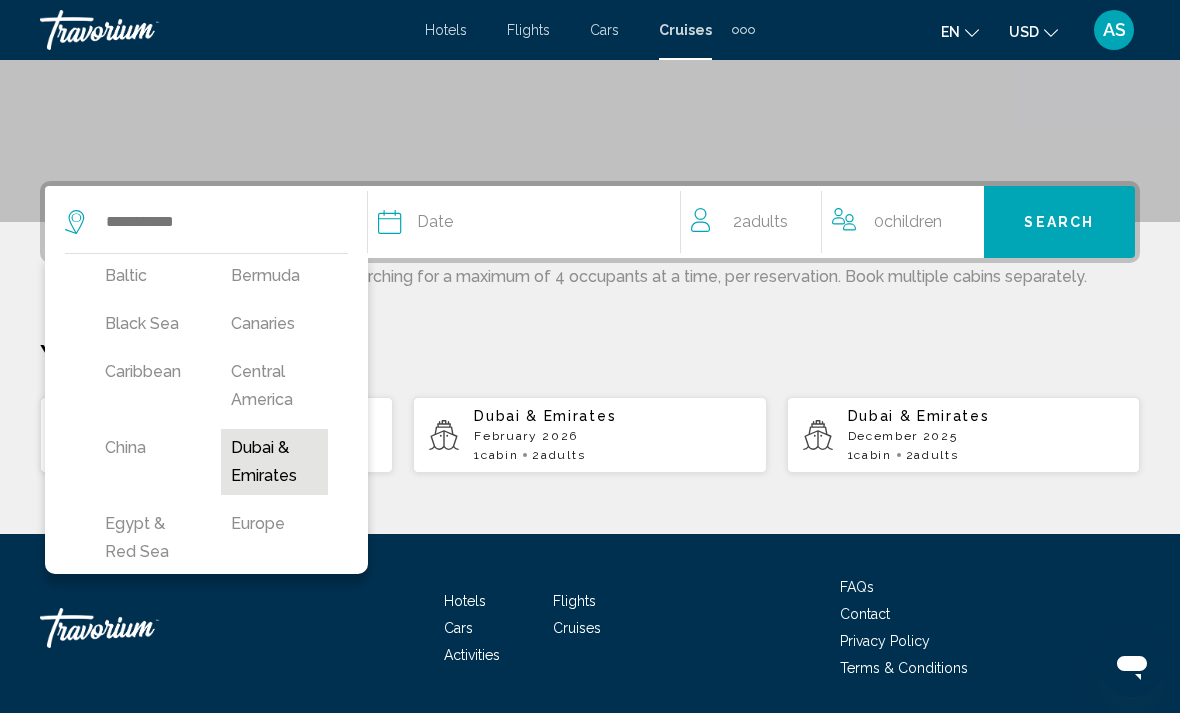 click on "Dubai & Emirates" at bounding box center (274, 462) 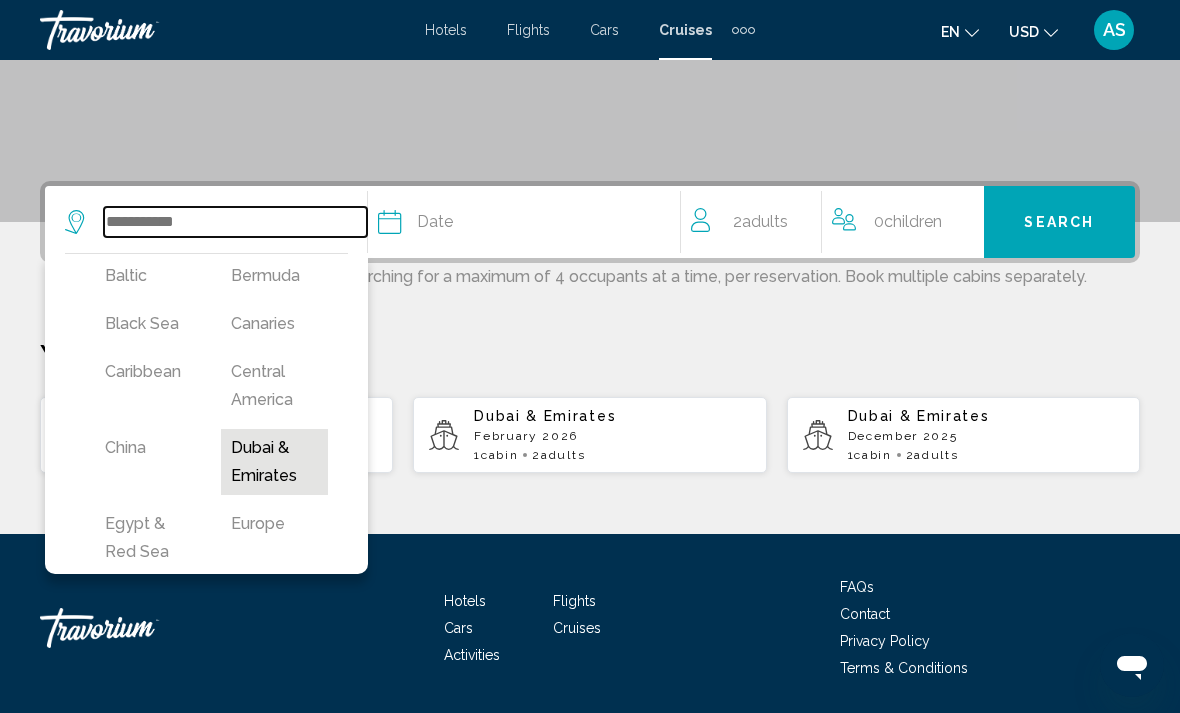 type on "**********" 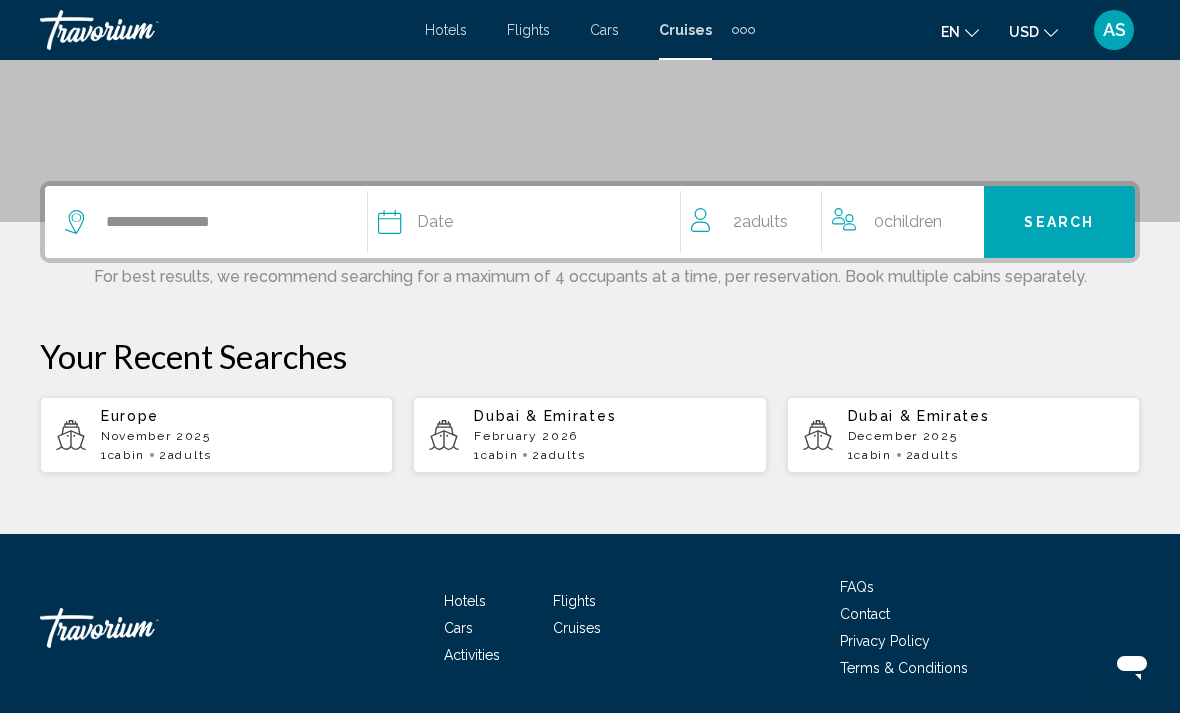 click on "Date" 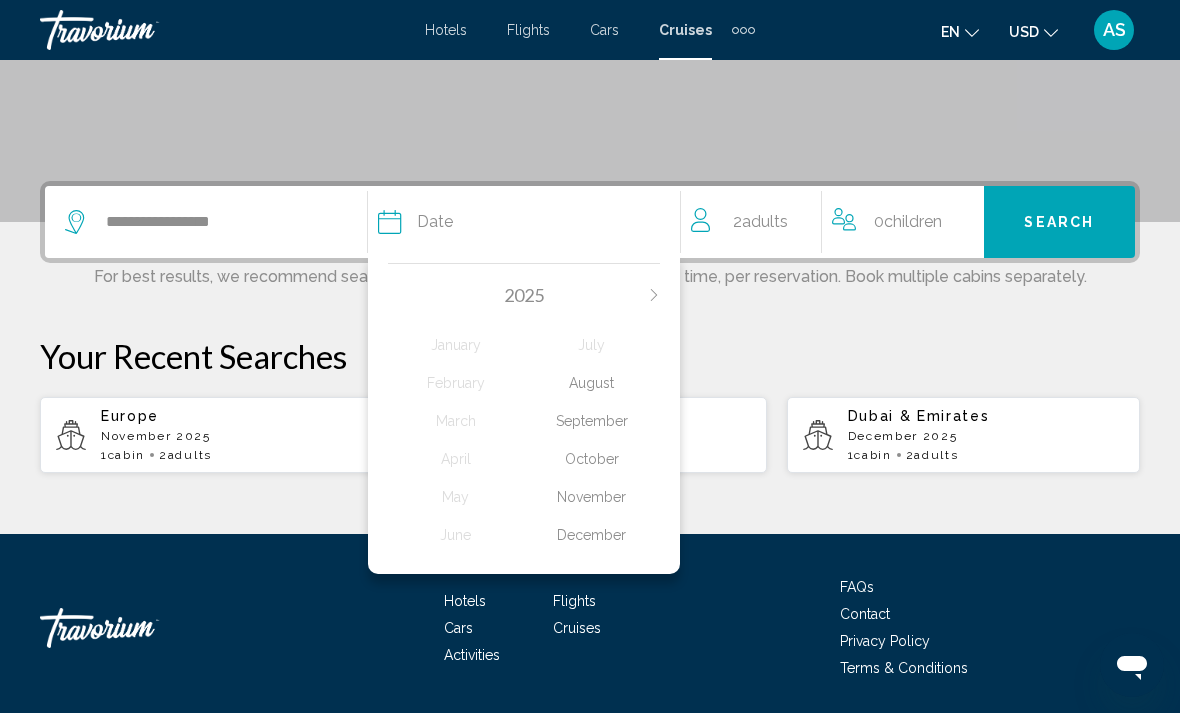 click 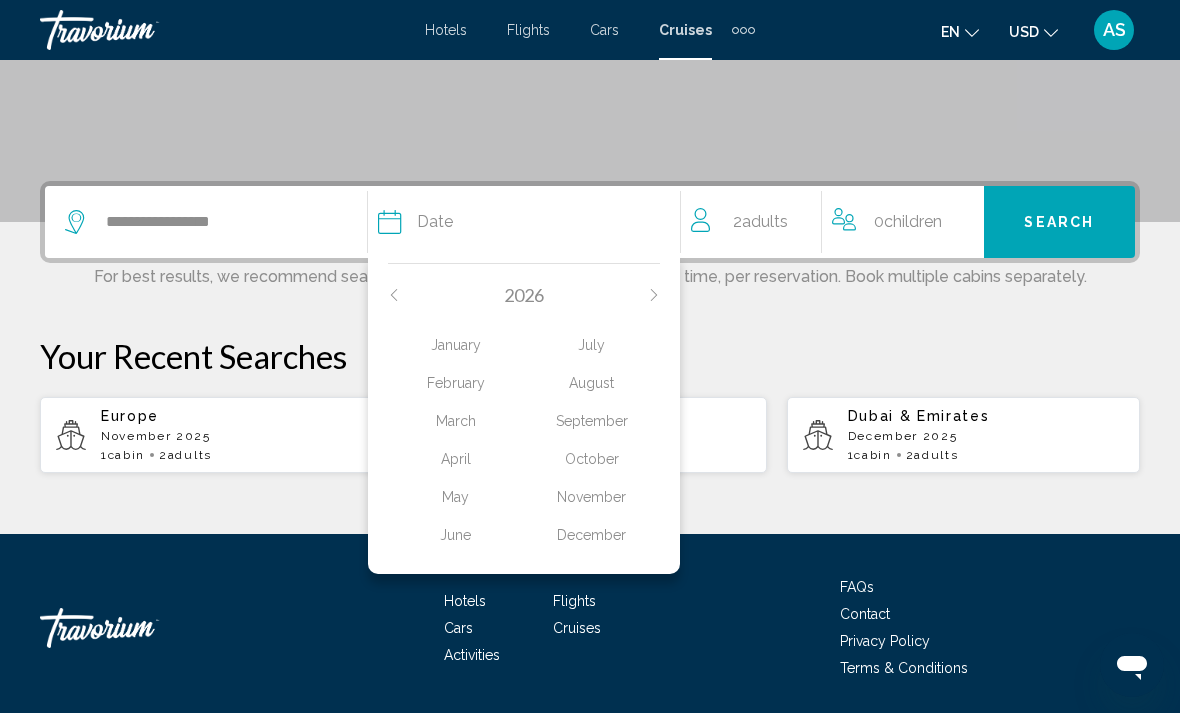 click on "2026
January February March April May June July August September October November December" 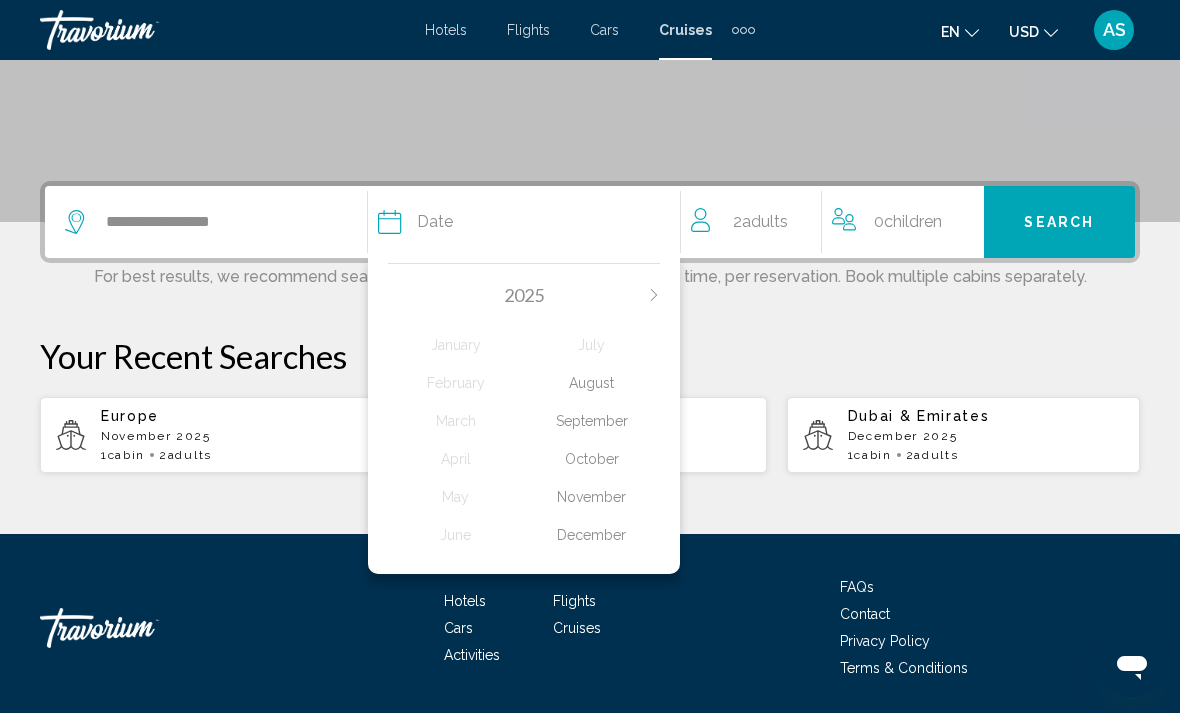 click on "September" 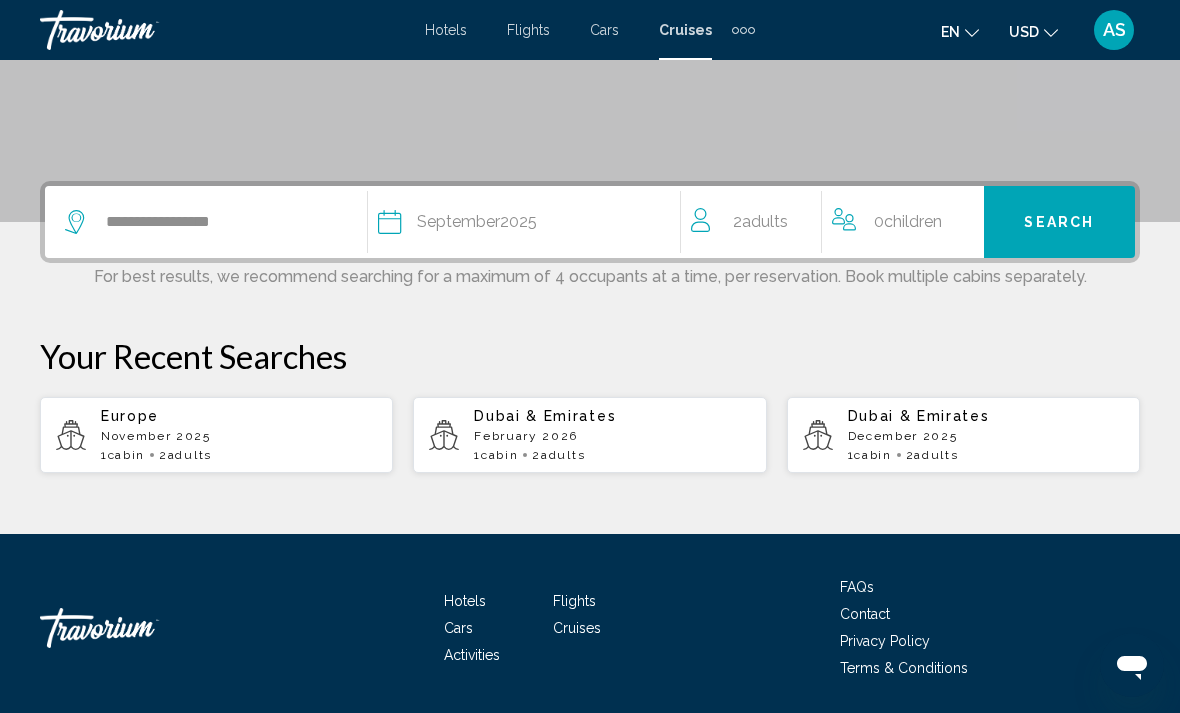 click on "Search" at bounding box center [1059, 223] 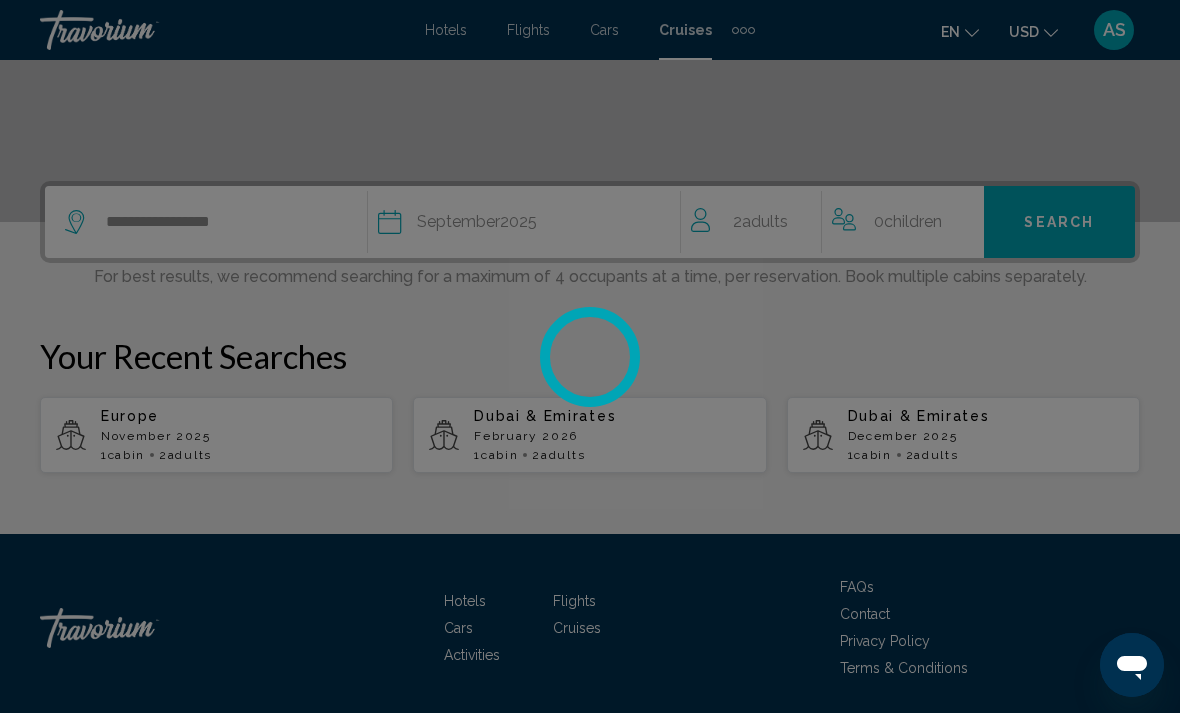 scroll, scrollTop: 0, scrollLeft: 0, axis: both 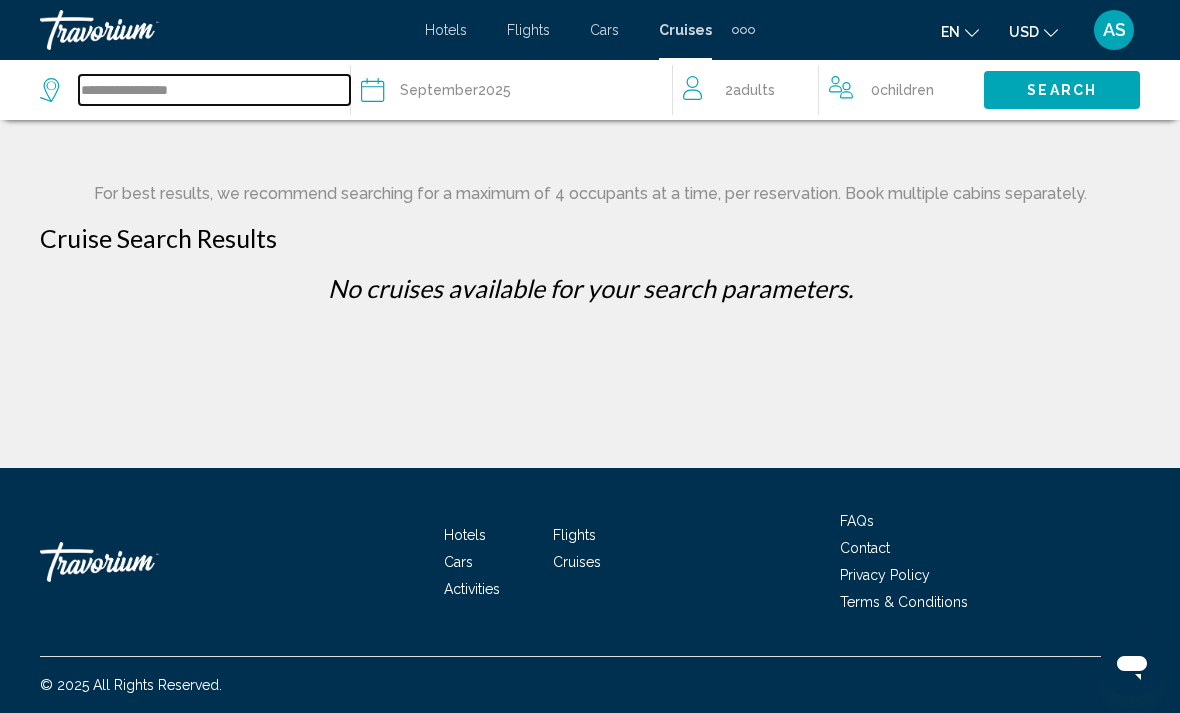 click on "**********" at bounding box center (214, 90) 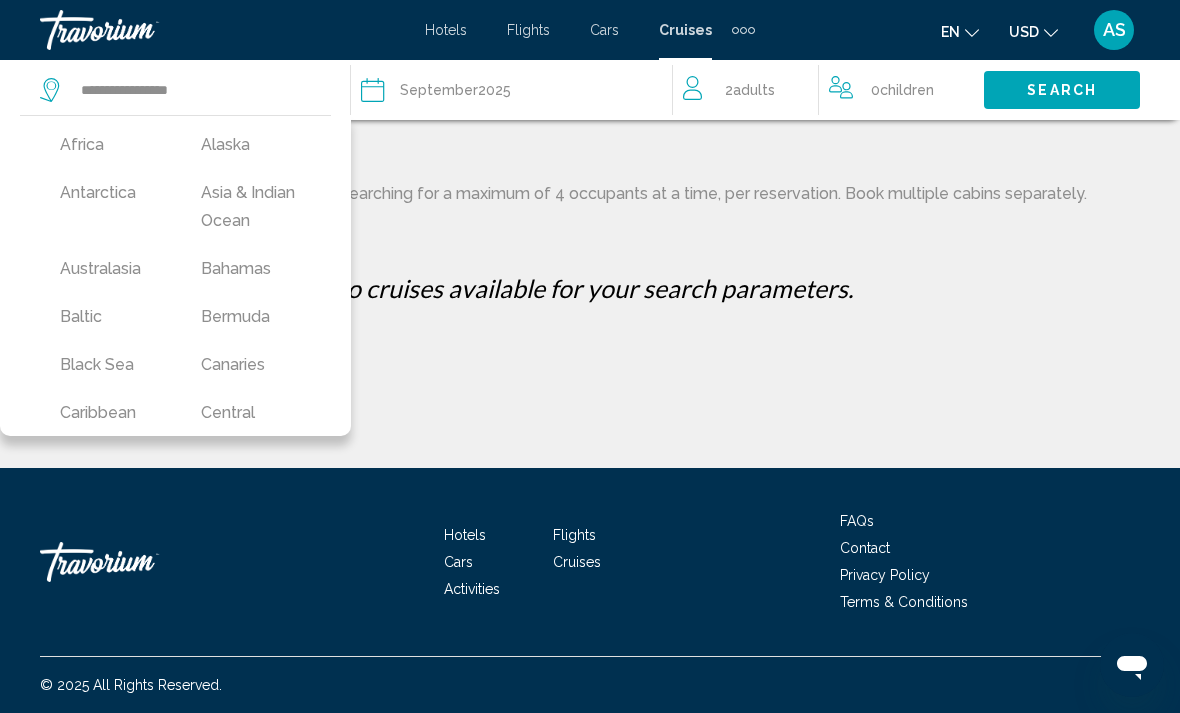 click on "Date September  2025" 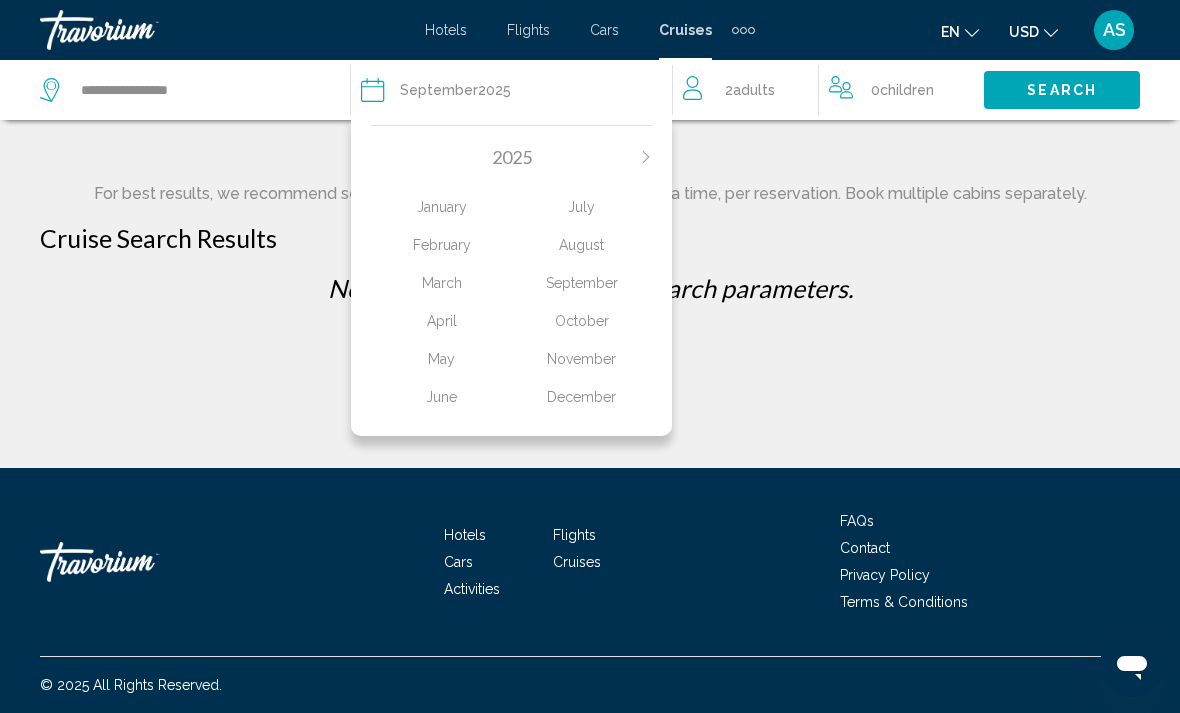 click on "2025" 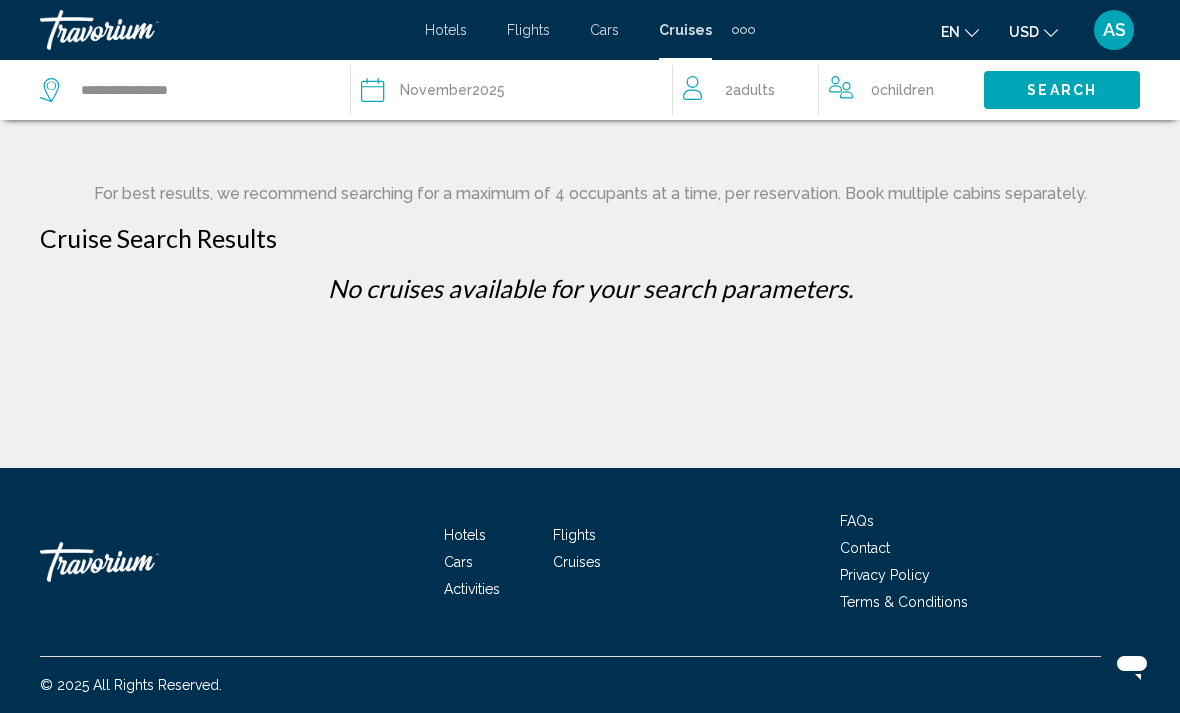 click on "Search" 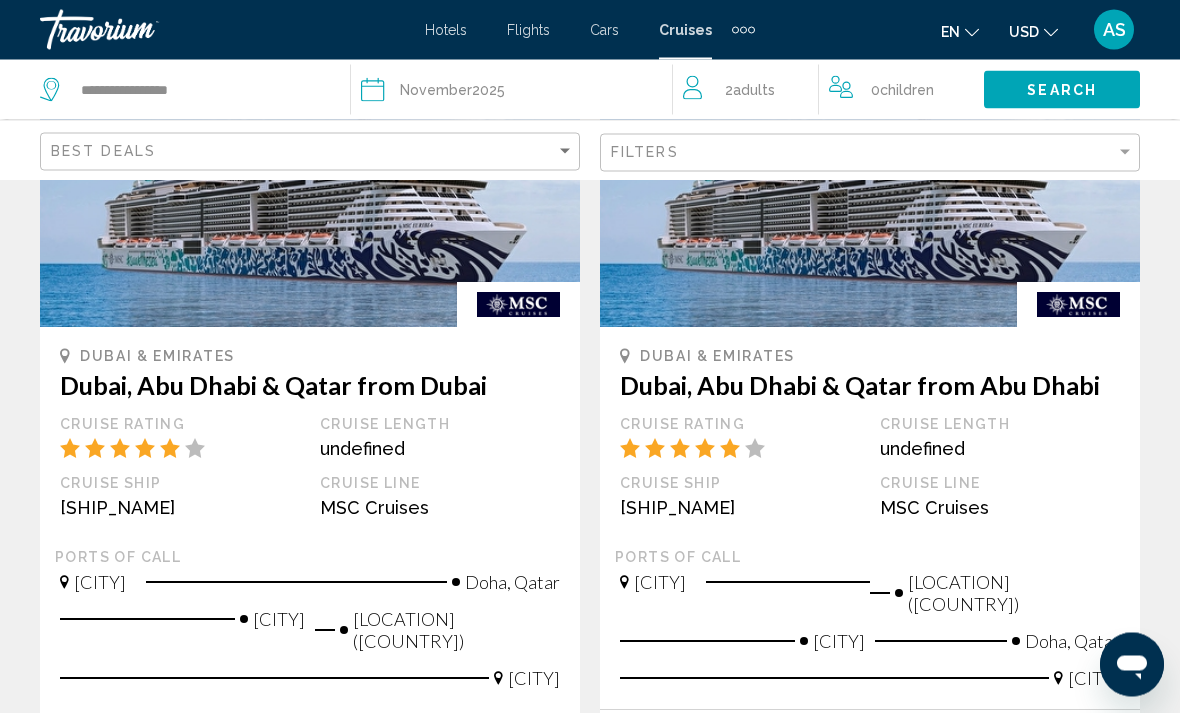 scroll, scrollTop: 272, scrollLeft: 0, axis: vertical 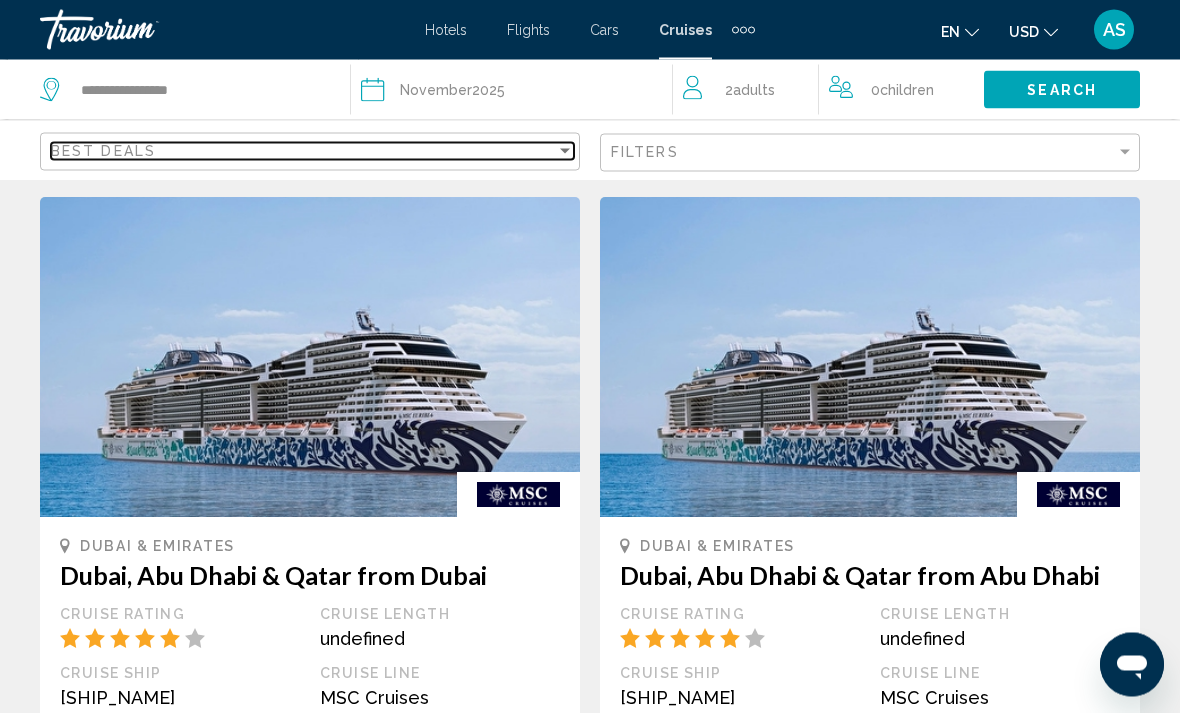 click on "Best Deals" at bounding box center (103, 151) 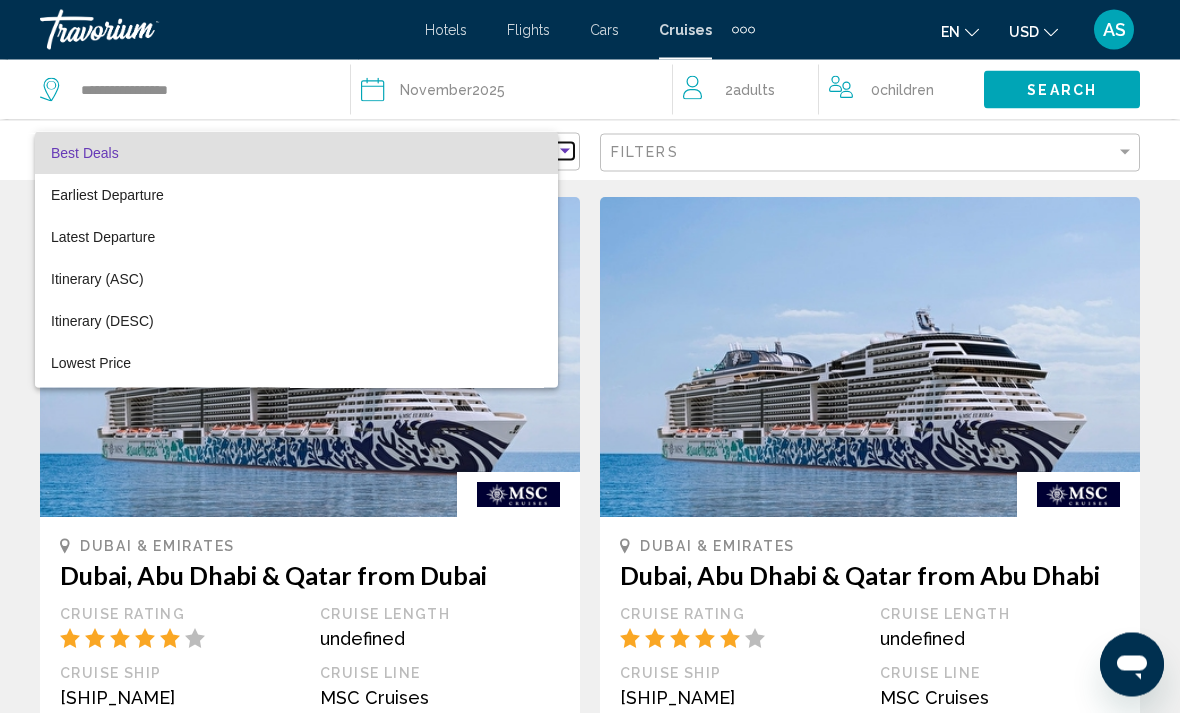 scroll, scrollTop: 968, scrollLeft: 0, axis: vertical 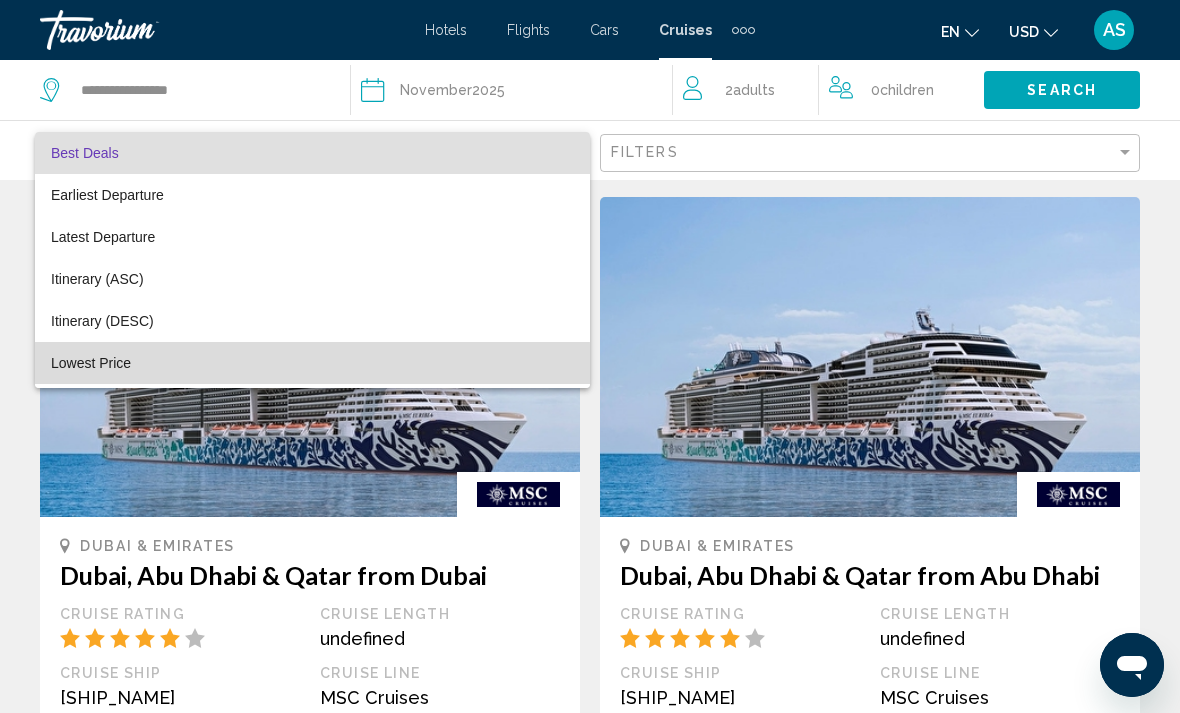click on "Lowest Price" at bounding box center (312, 363) 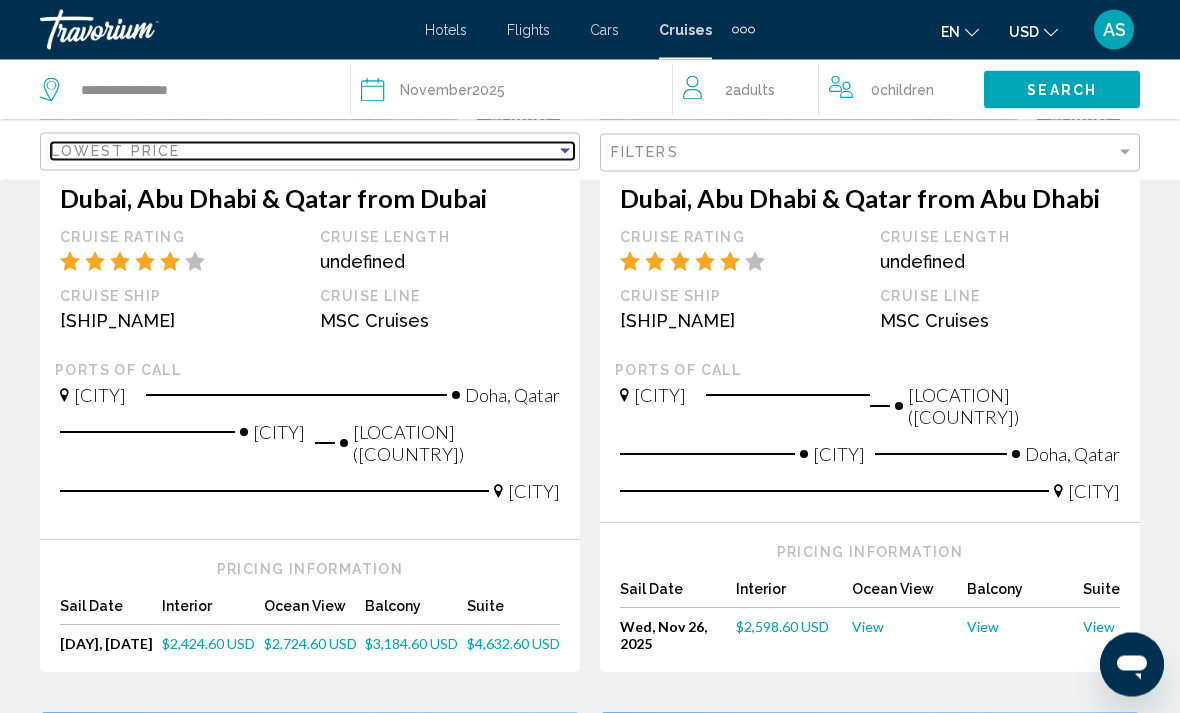 scroll, scrollTop: 455, scrollLeft: 0, axis: vertical 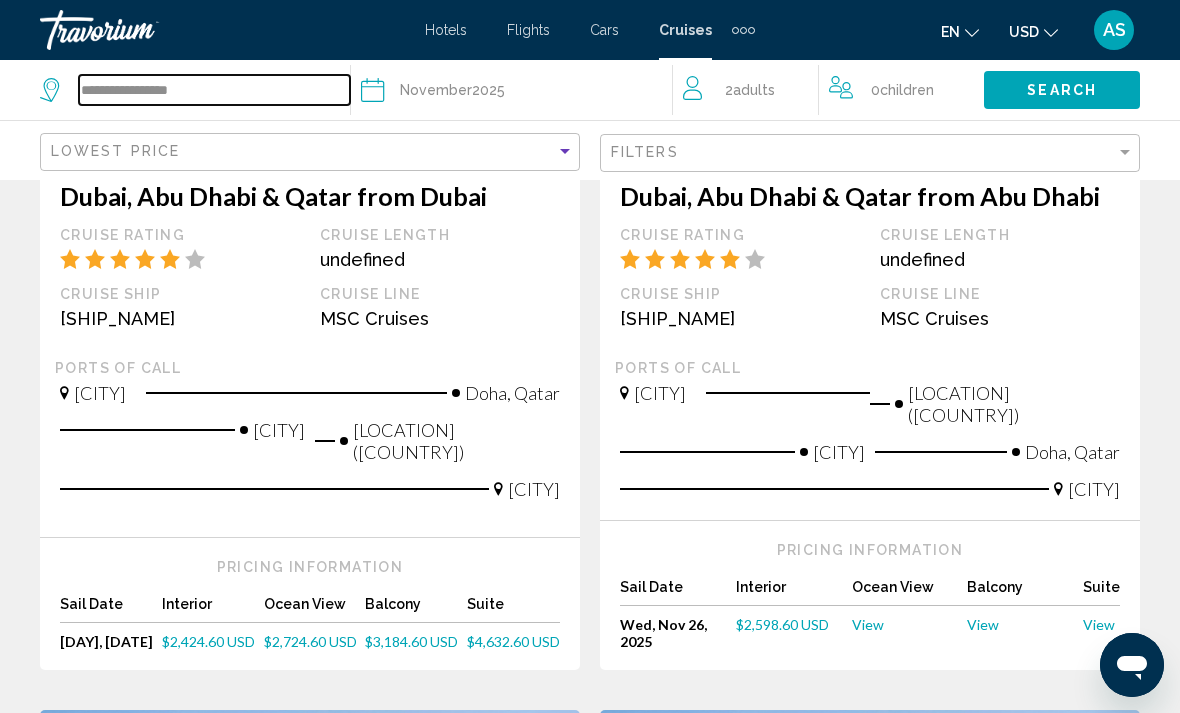 click on "**********" at bounding box center (214, 90) 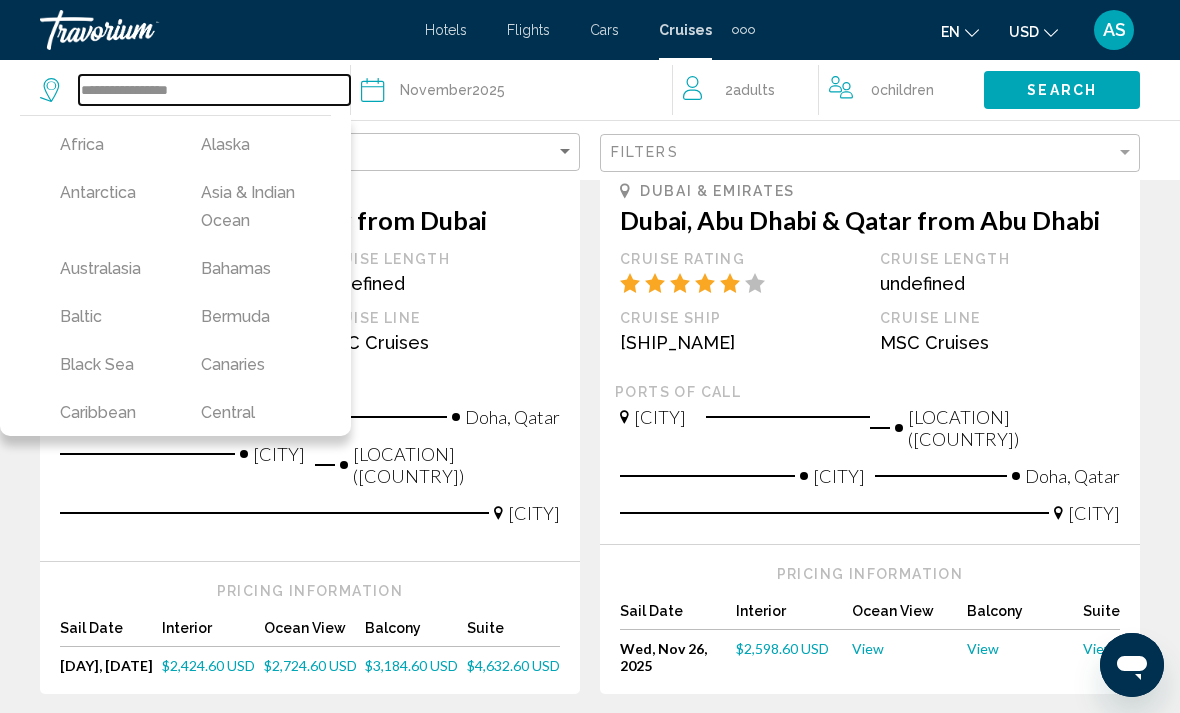 scroll, scrollTop: 443, scrollLeft: 0, axis: vertical 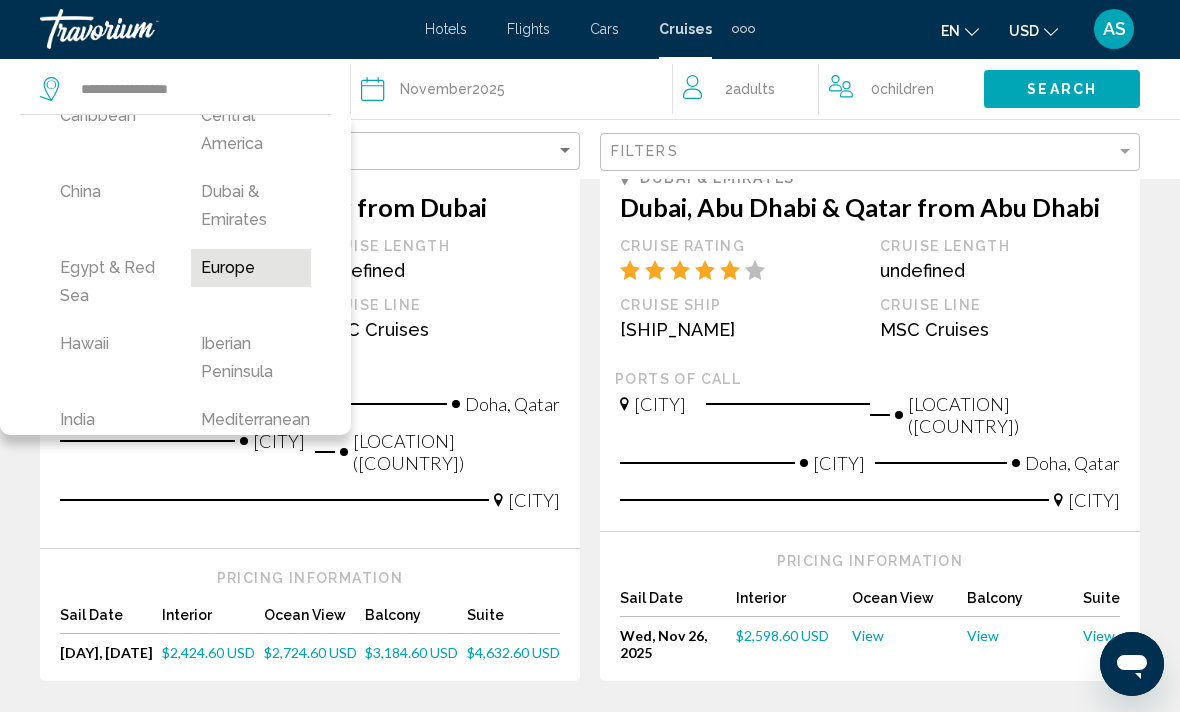 click on "Europe" at bounding box center (251, 269) 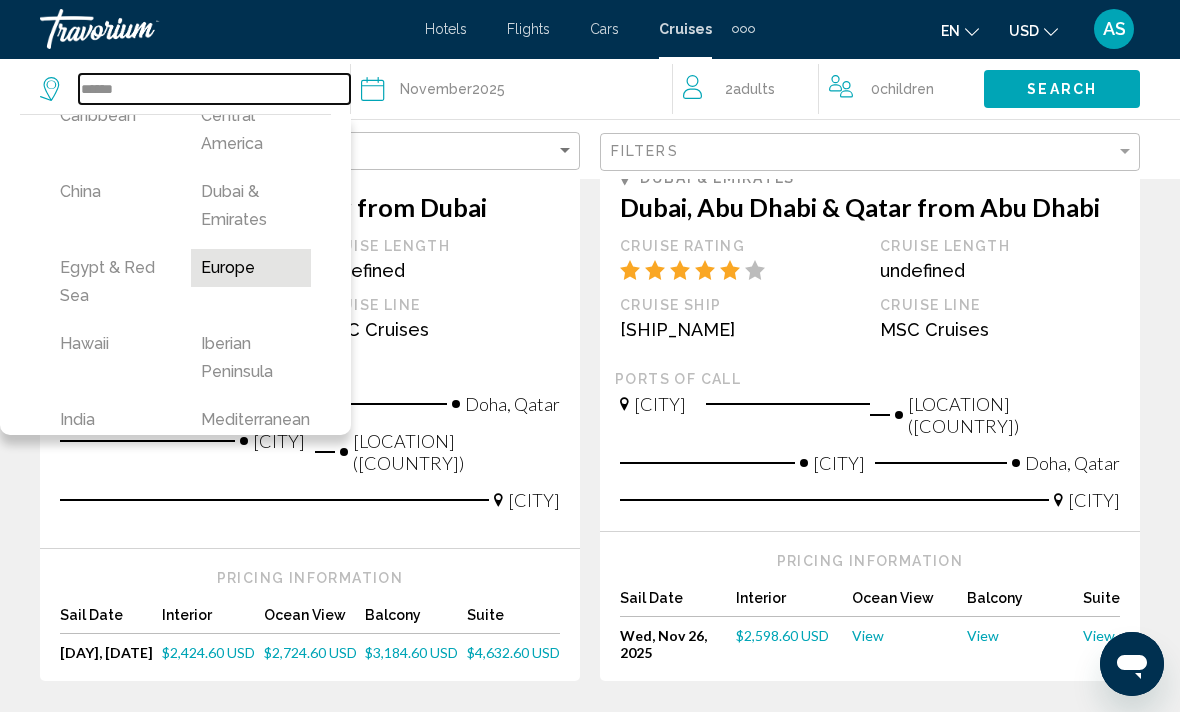 scroll, scrollTop: 444, scrollLeft: 0, axis: vertical 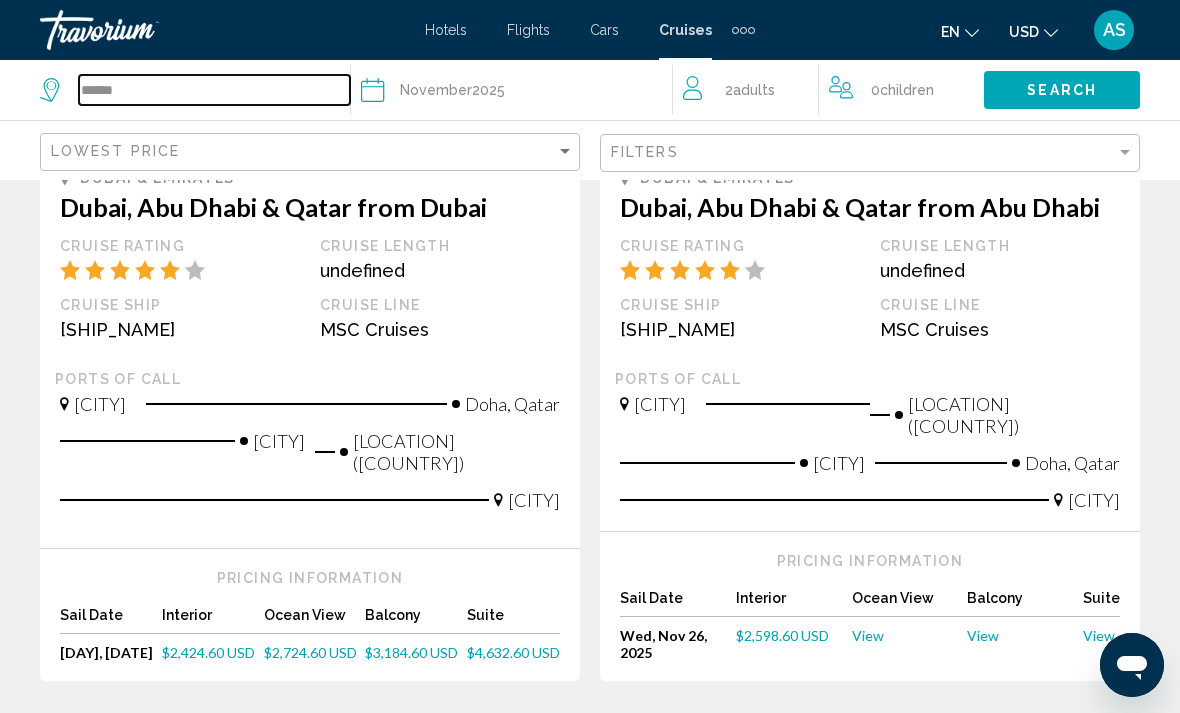 click on "******" at bounding box center (214, 90) 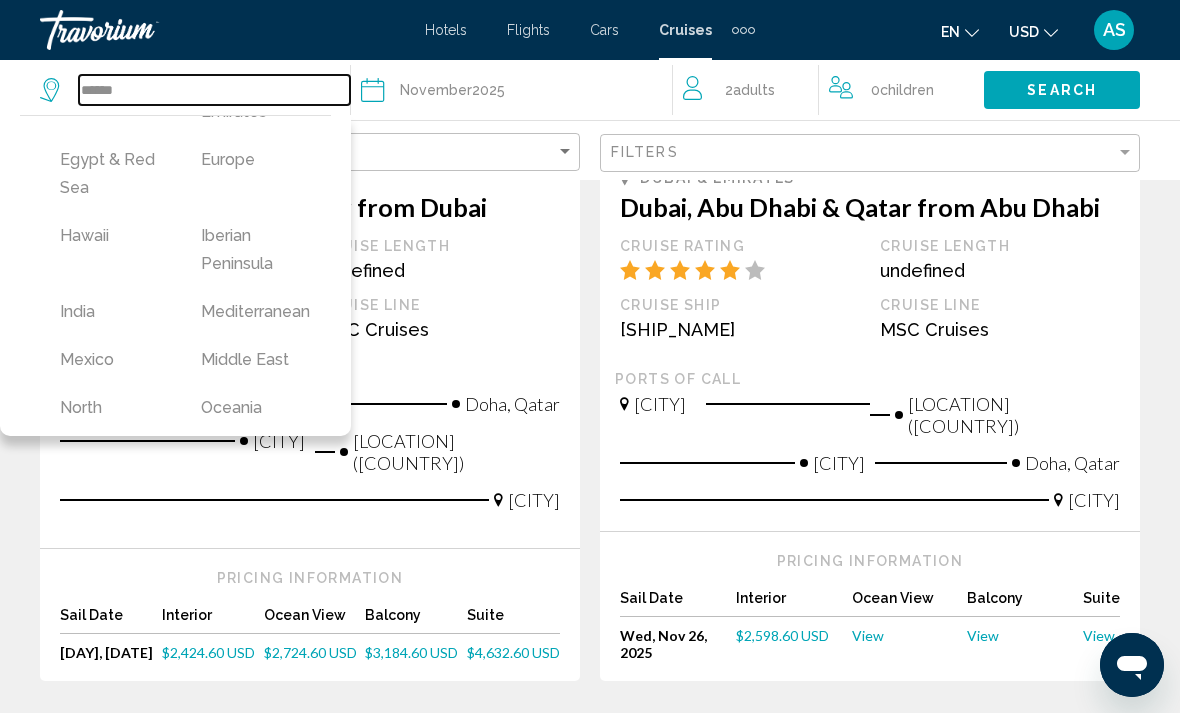 scroll, scrollTop: 417, scrollLeft: 0, axis: vertical 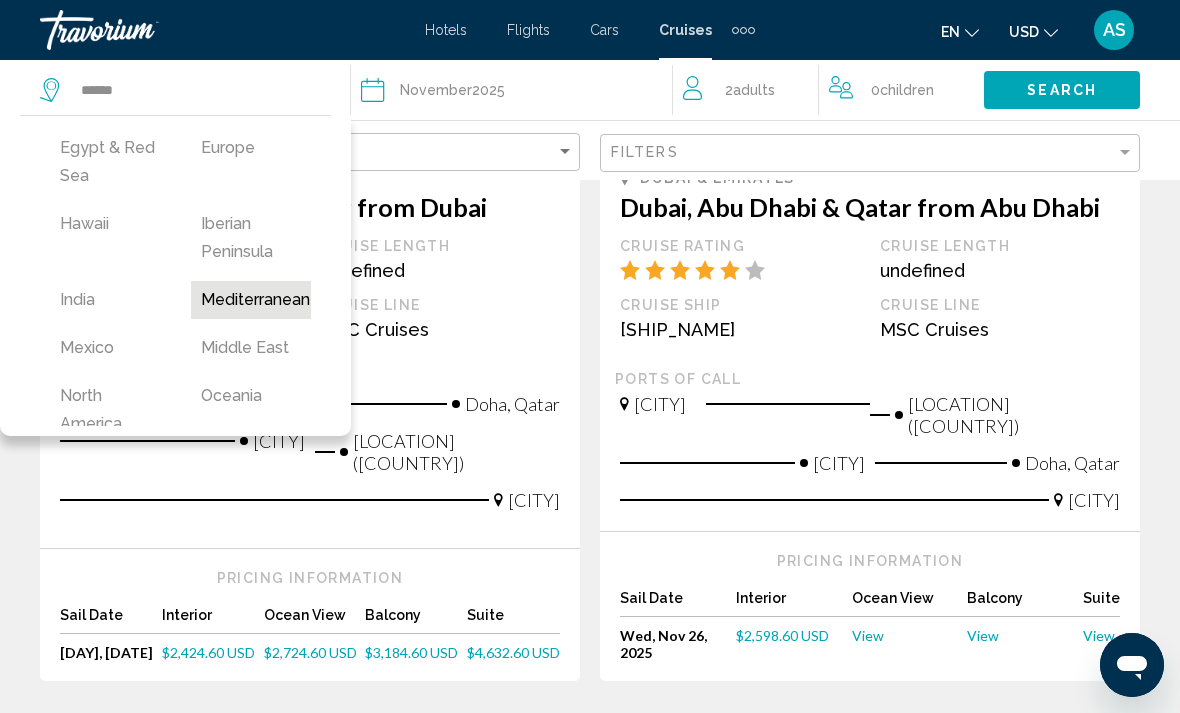 click on "Mediterranean" at bounding box center [251, 300] 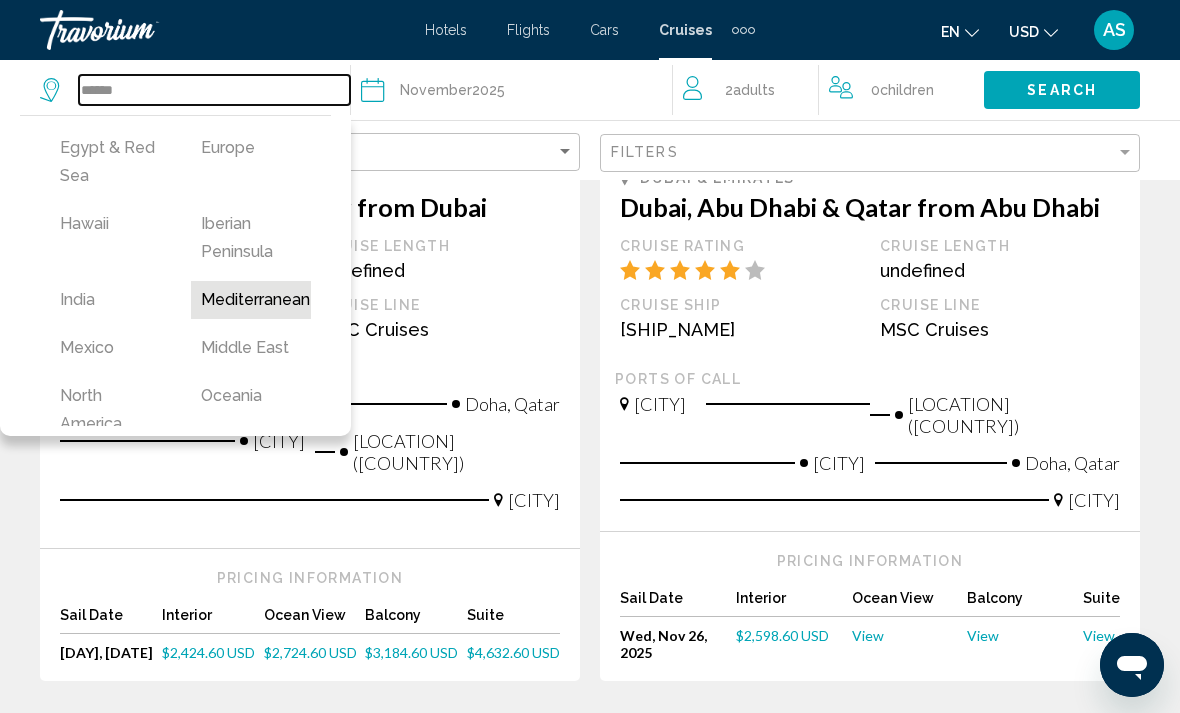 type on "**********" 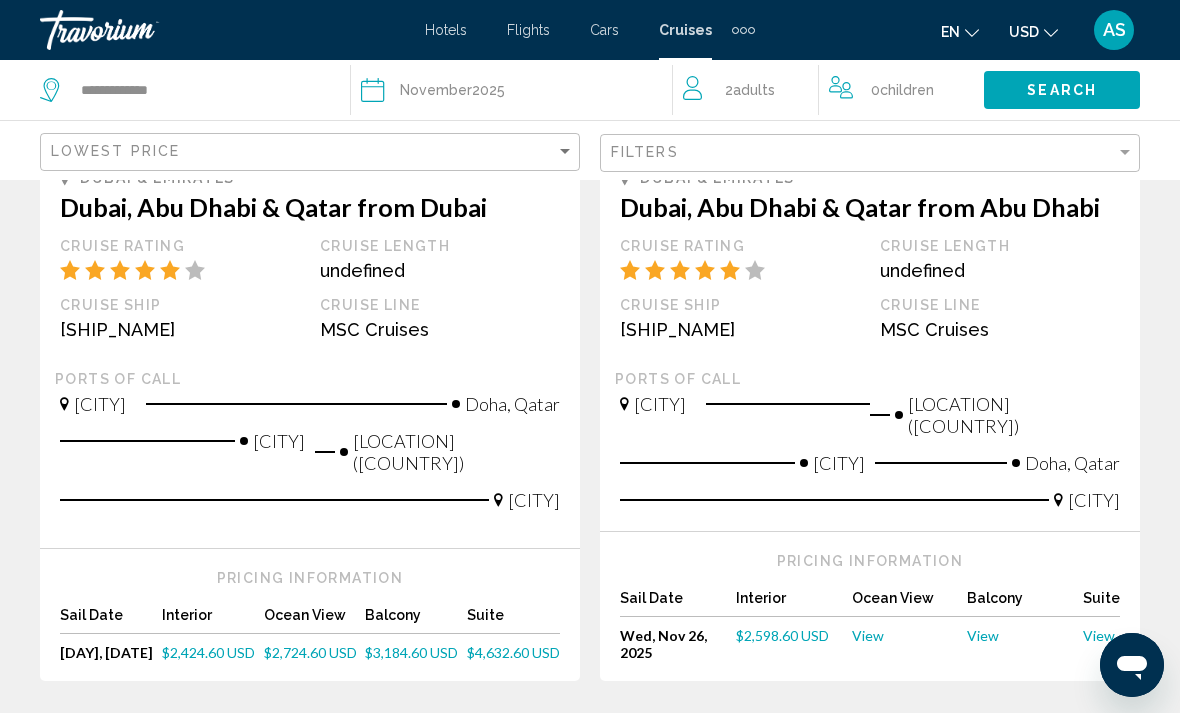 click on "Search" 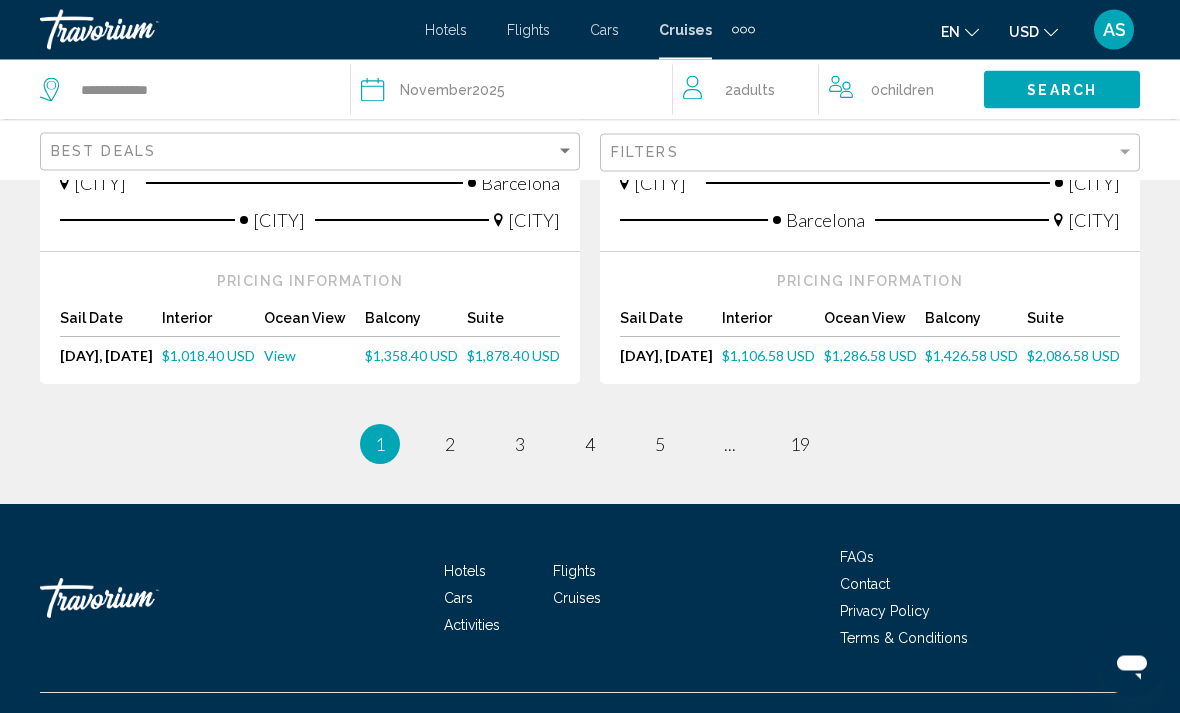 scroll, scrollTop: 2341, scrollLeft: 0, axis: vertical 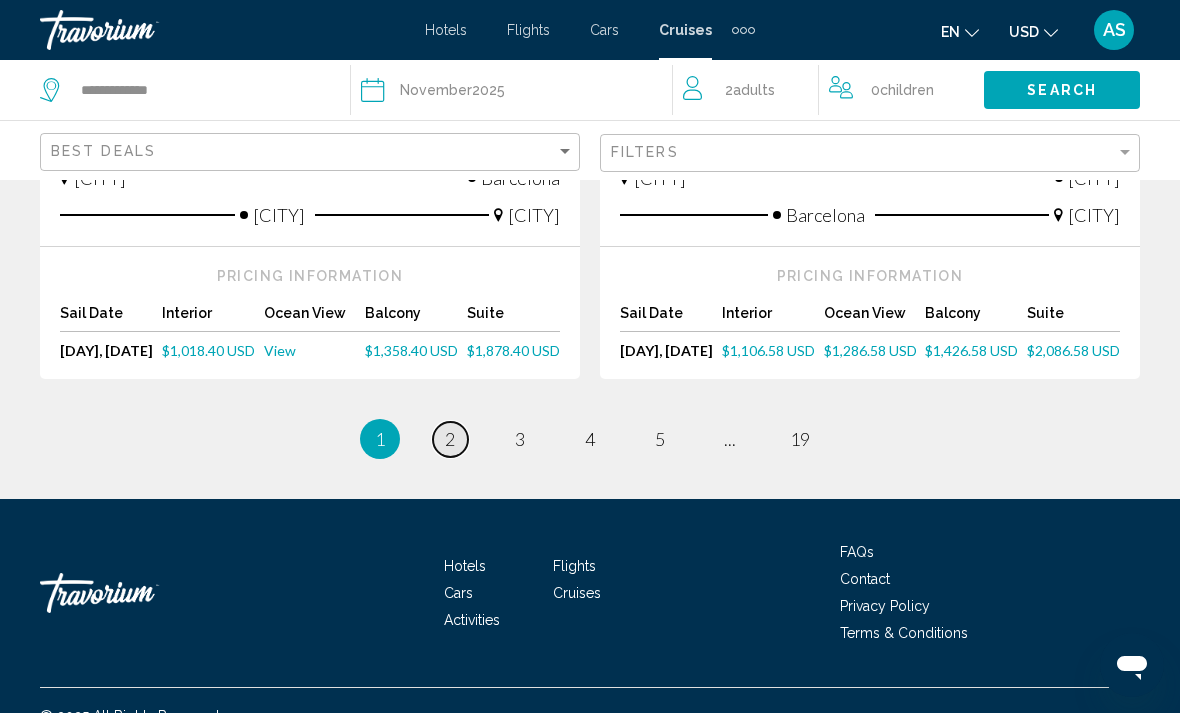 click on "page  2" at bounding box center (450, 439) 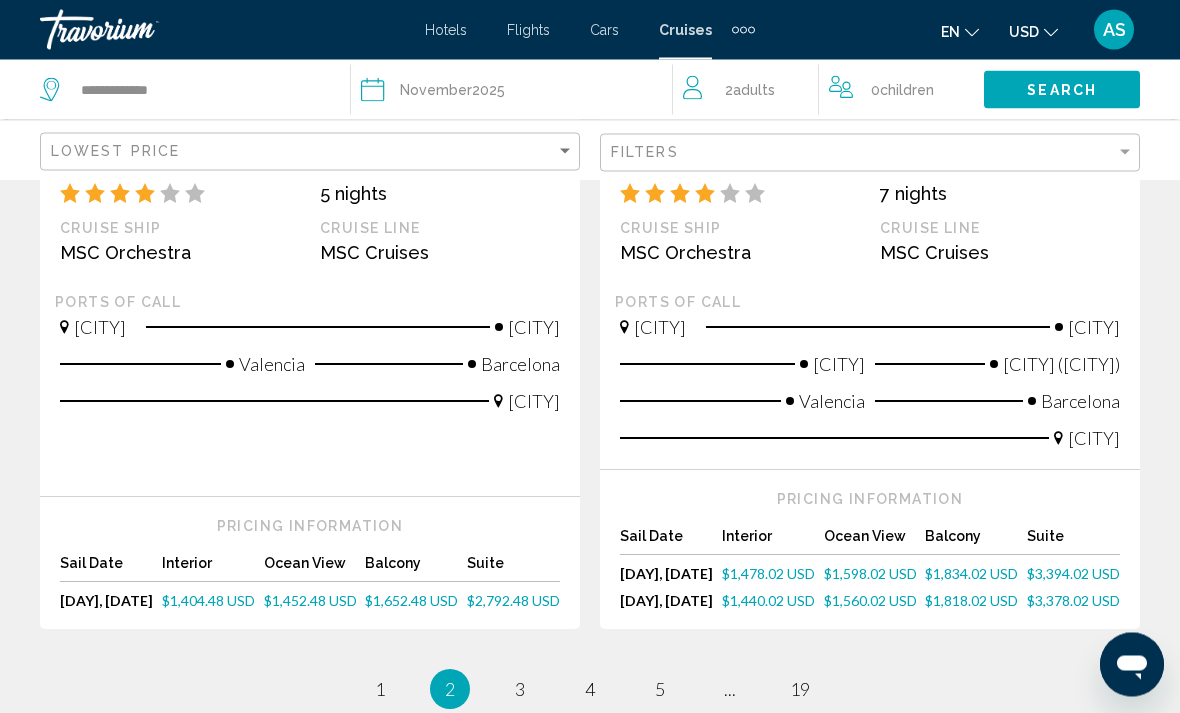 scroll, scrollTop: 2214, scrollLeft: 0, axis: vertical 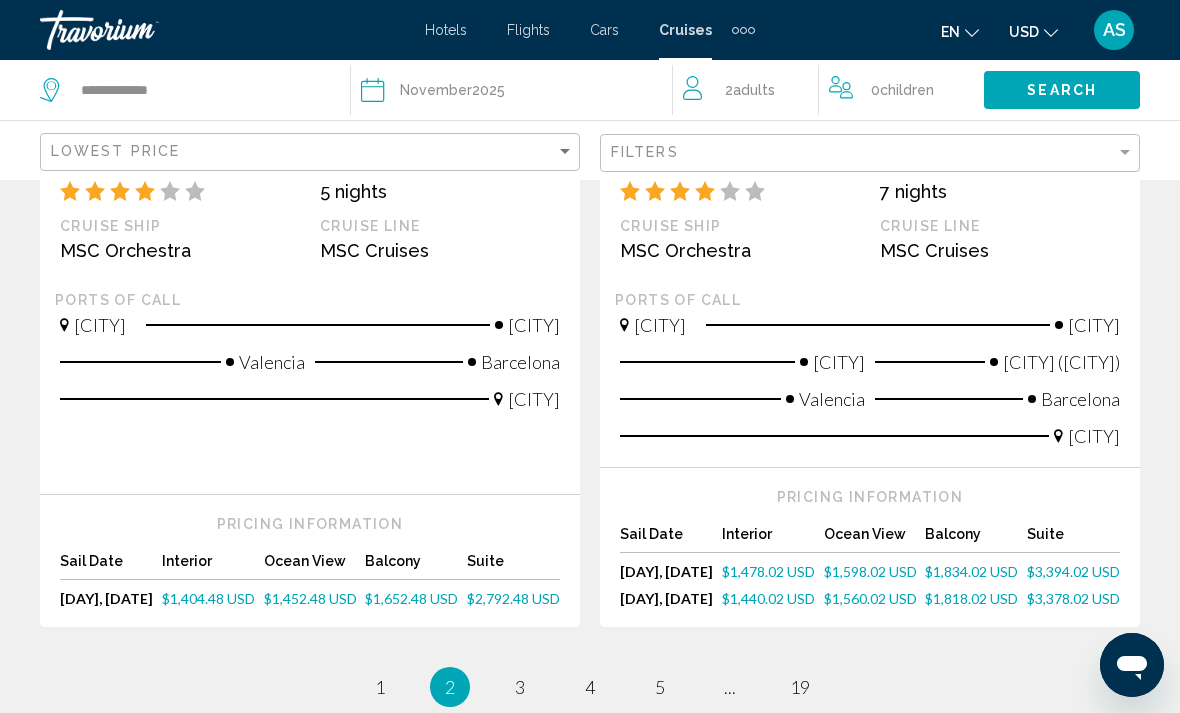 click on "$1,834.02 USD" at bounding box center [971, 571] 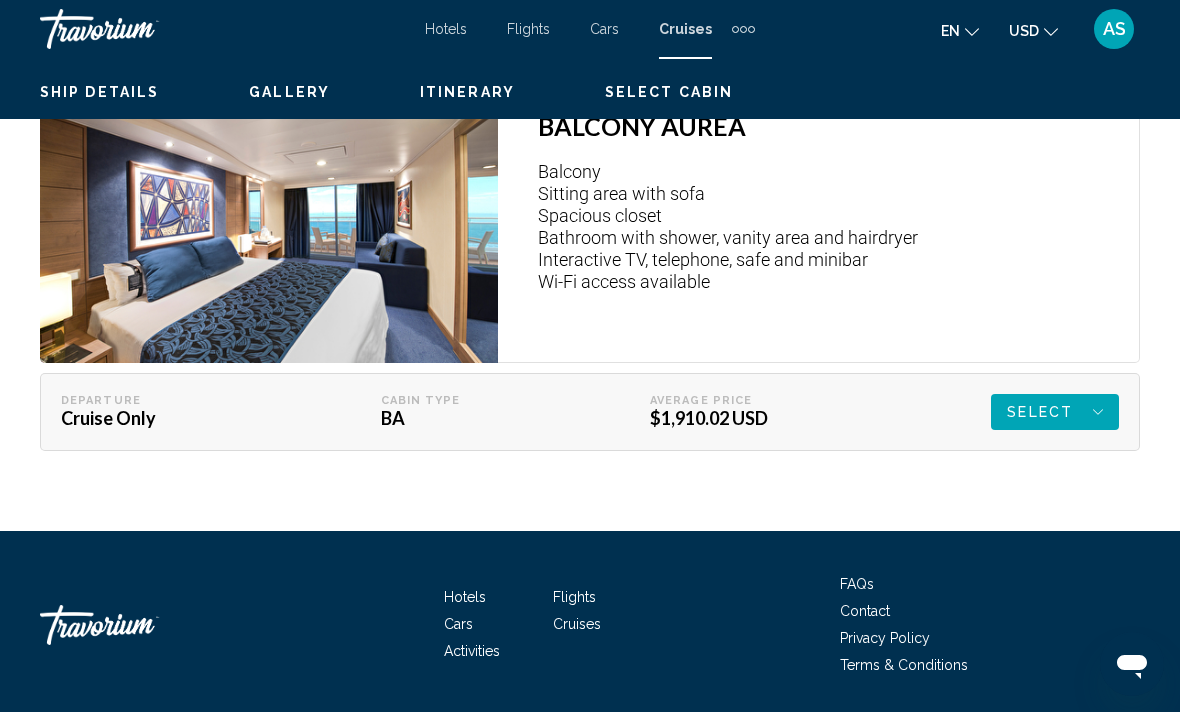 scroll, scrollTop: 5403, scrollLeft: 0, axis: vertical 